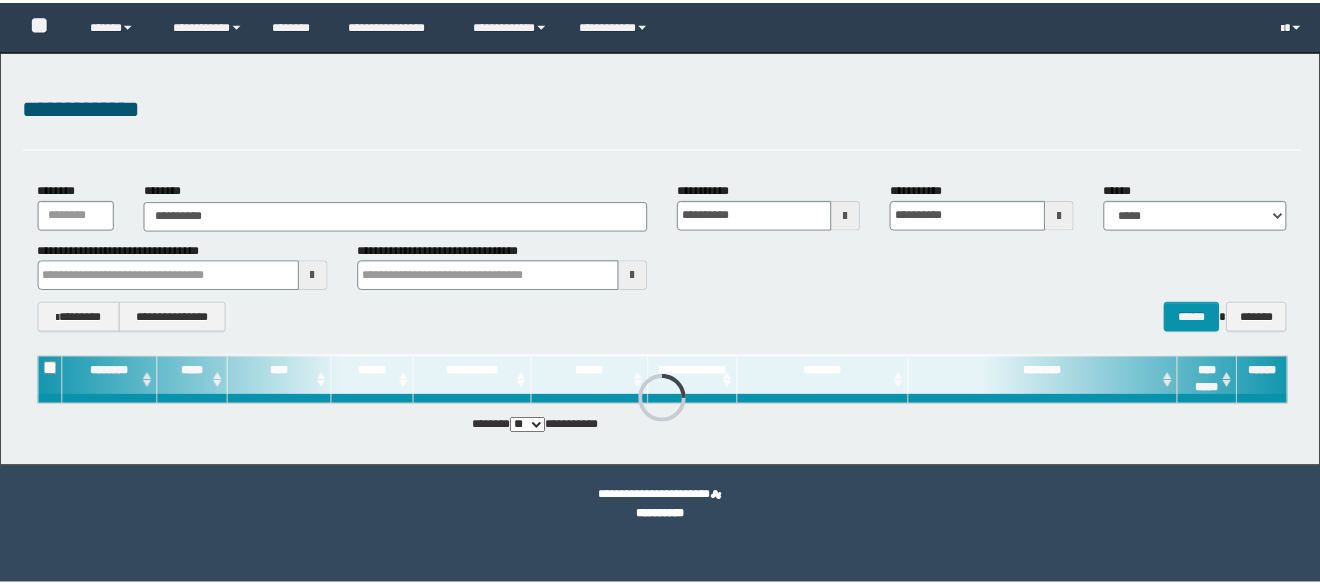 scroll, scrollTop: 0, scrollLeft: 0, axis: both 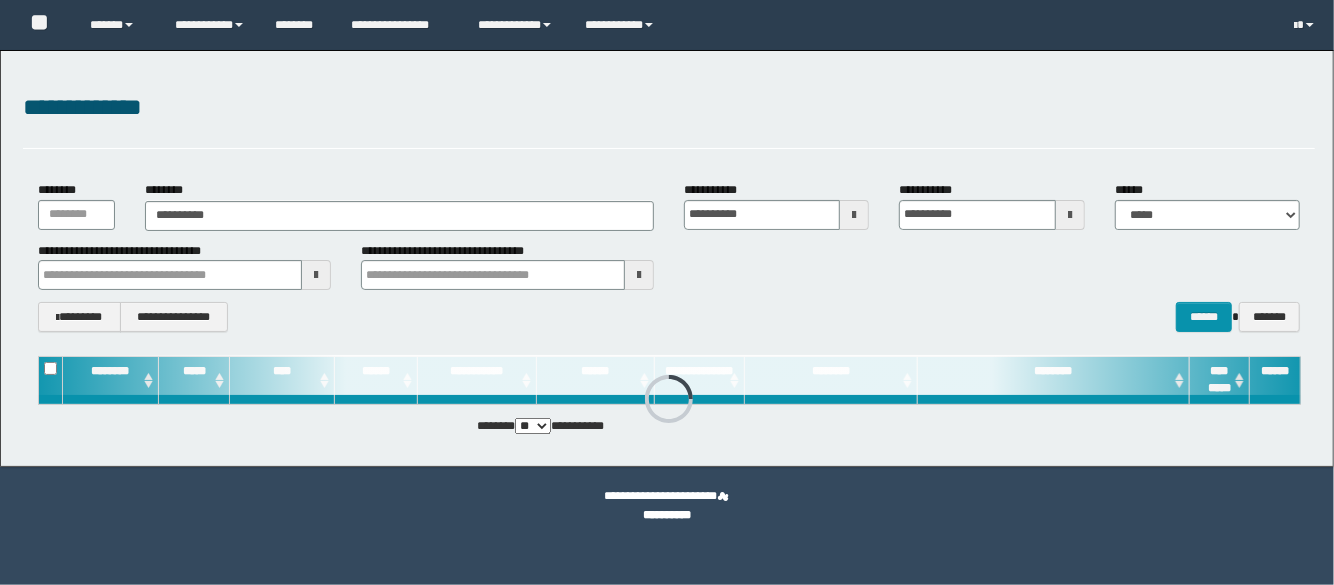 type on "**********" 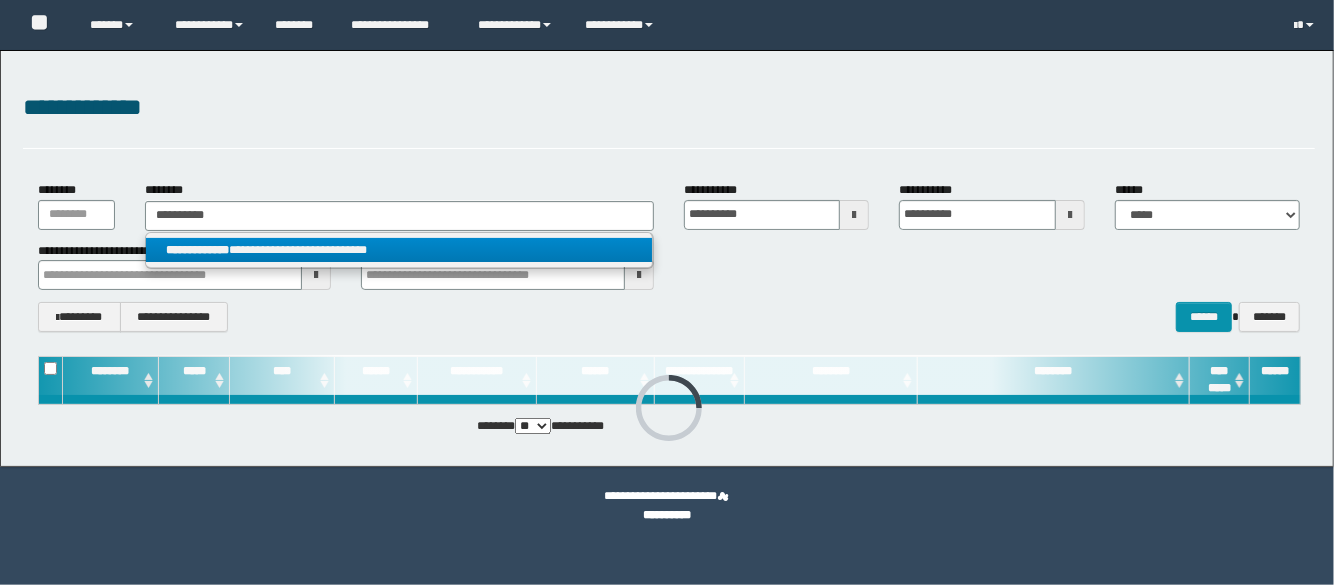 type on "**********" 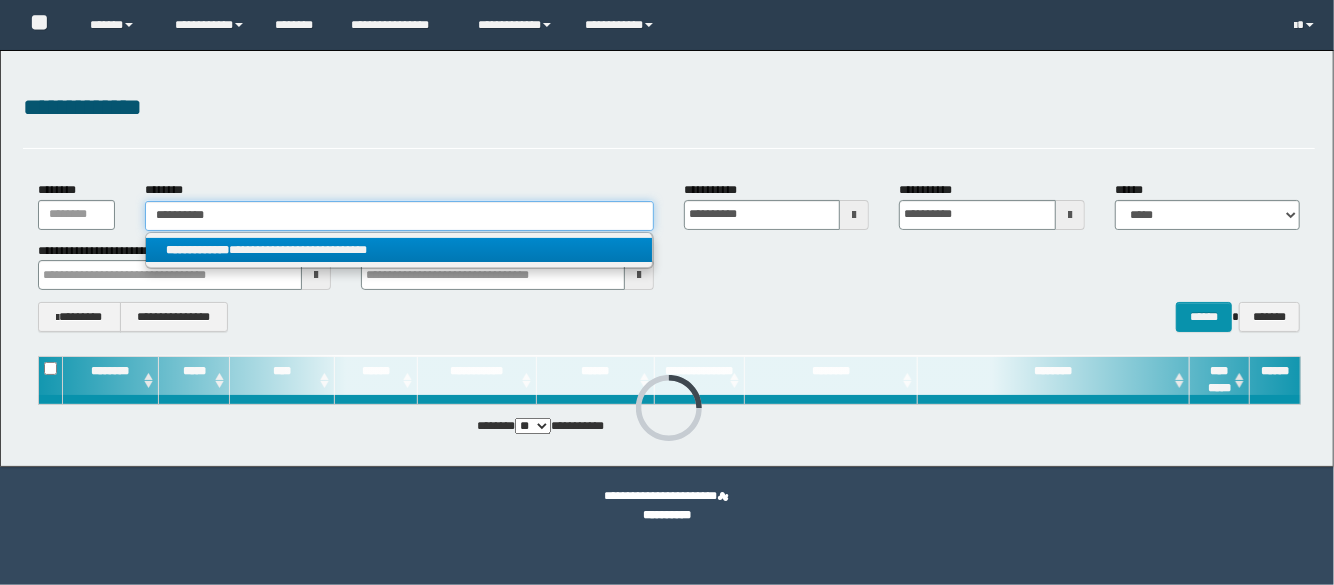 type 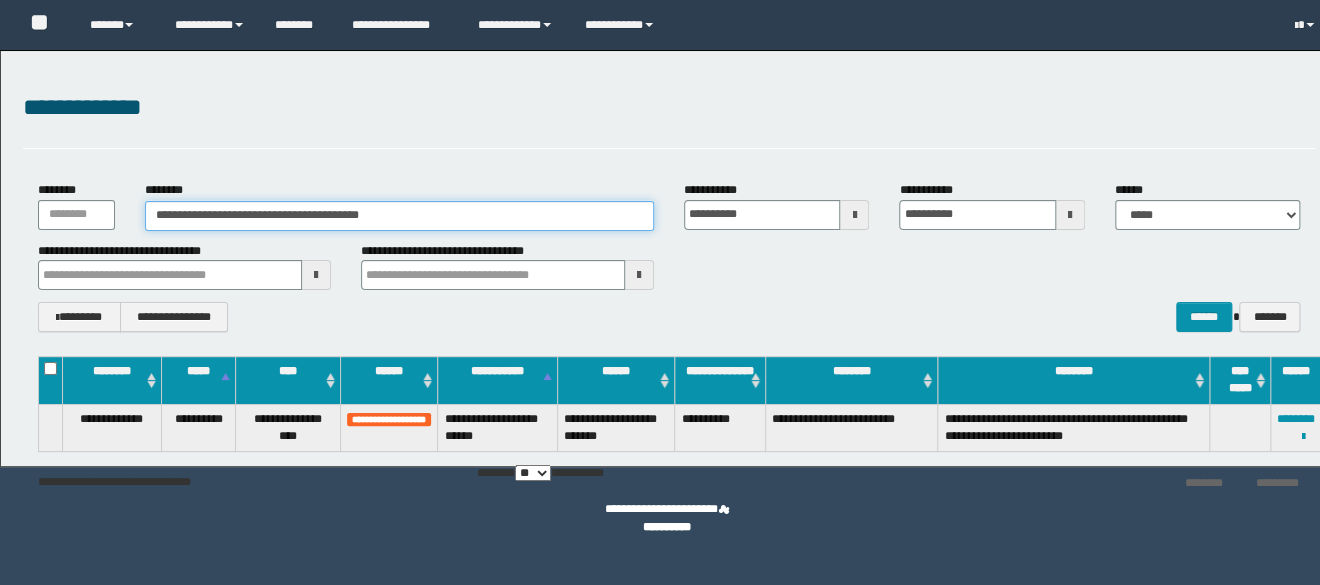 scroll, scrollTop: 0, scrollLeft: 0, axis: both 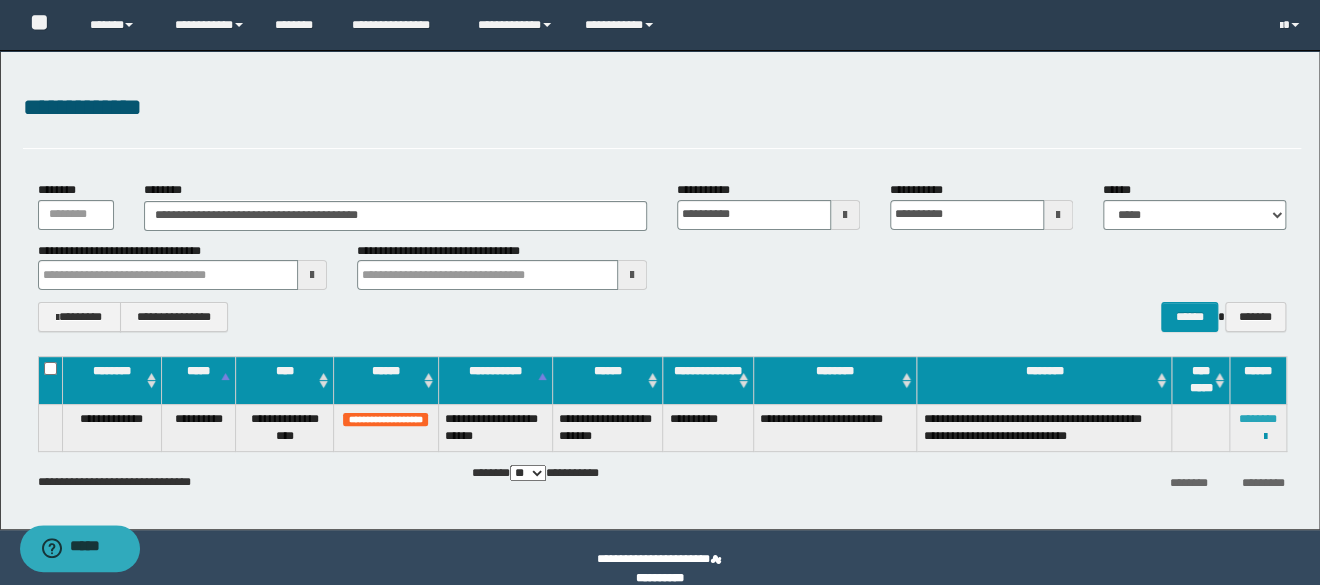click on "********" at bounding box center (1258, 419) 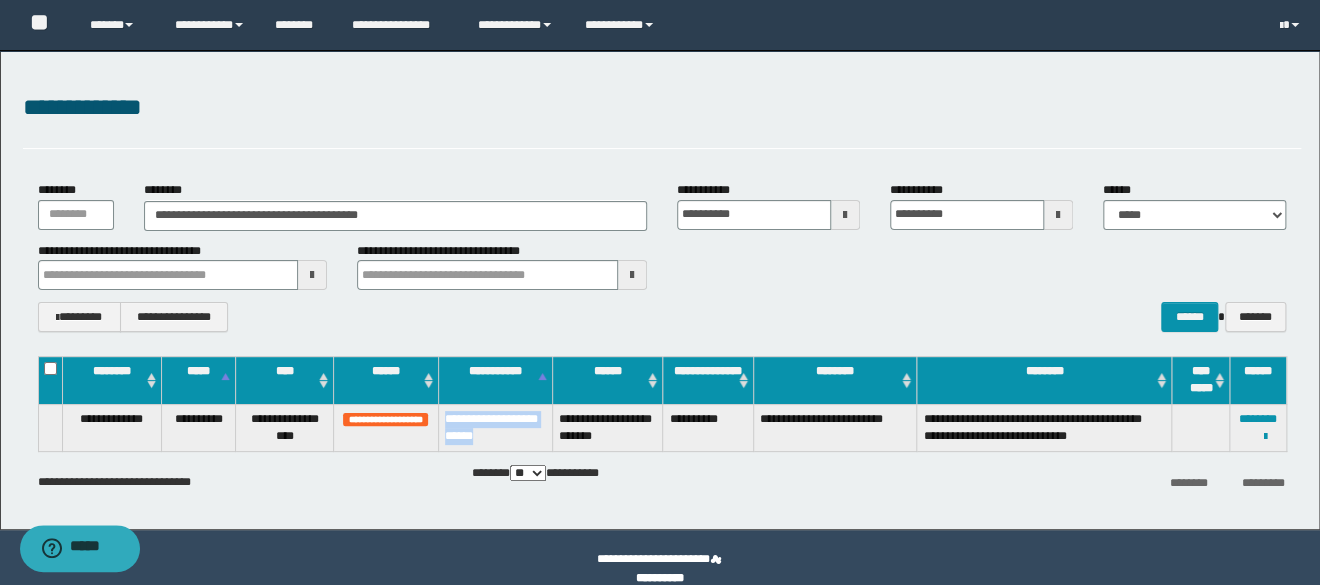 drag, startPoint x: 441, startPoint y: 418, endPoint x: 543, endPoint y: 436, distance: 103.57606 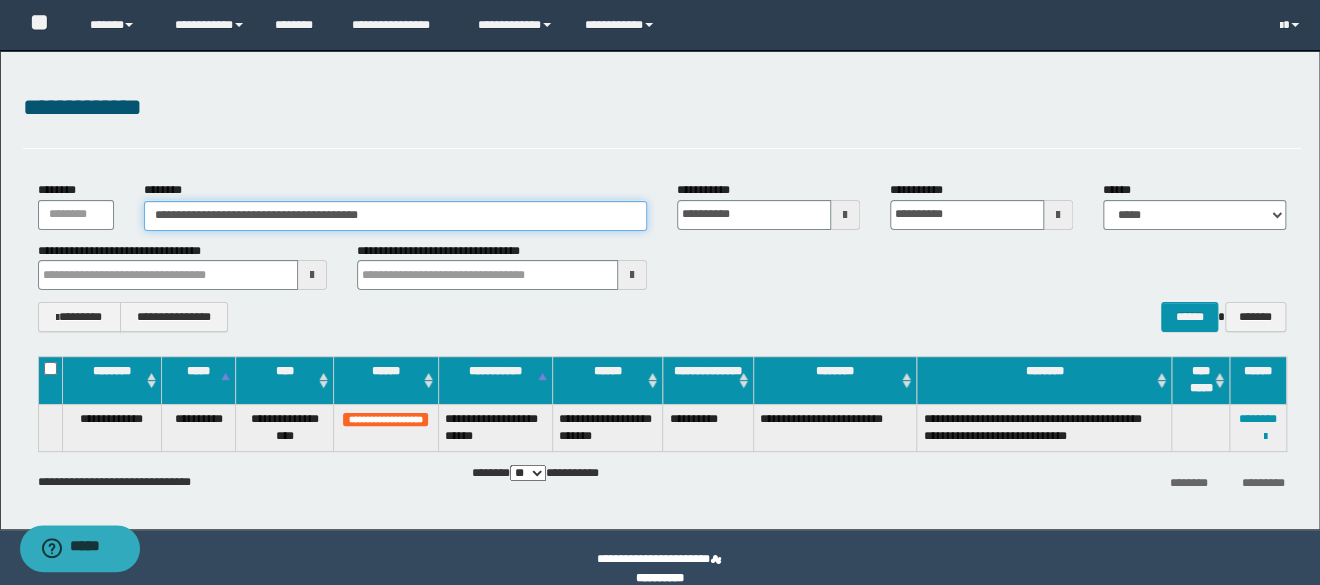 drag, startPoint x: 472, startPoint y: 203, endPoint x: 101, endPoint y: 205, distance: 371.0054 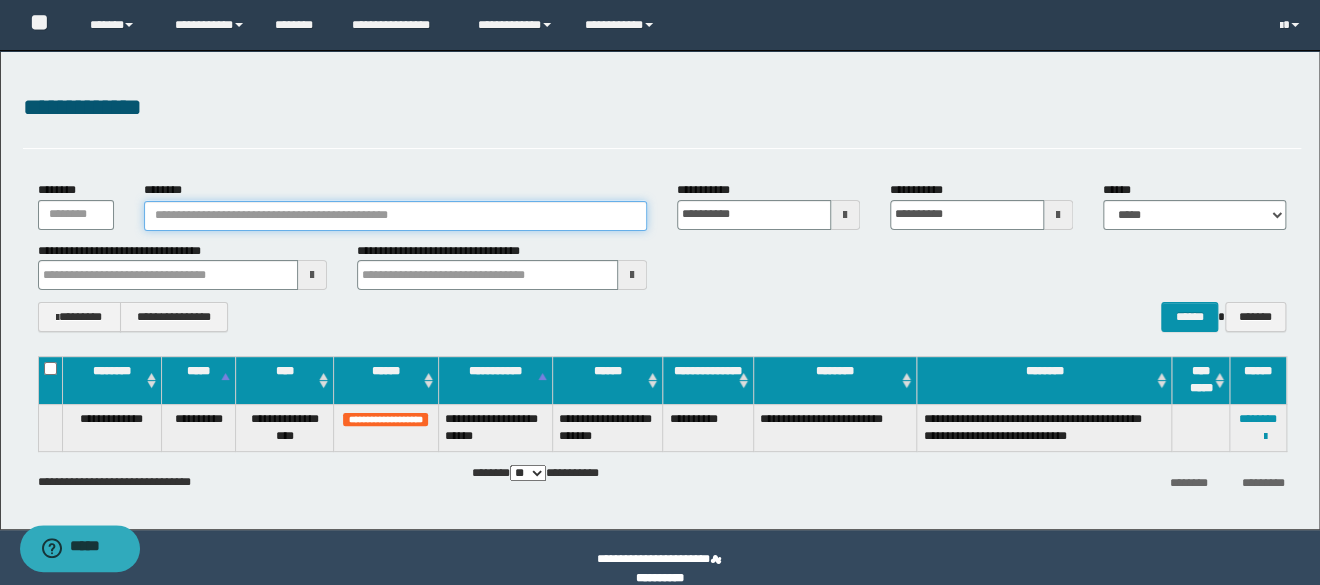 paste on "********" 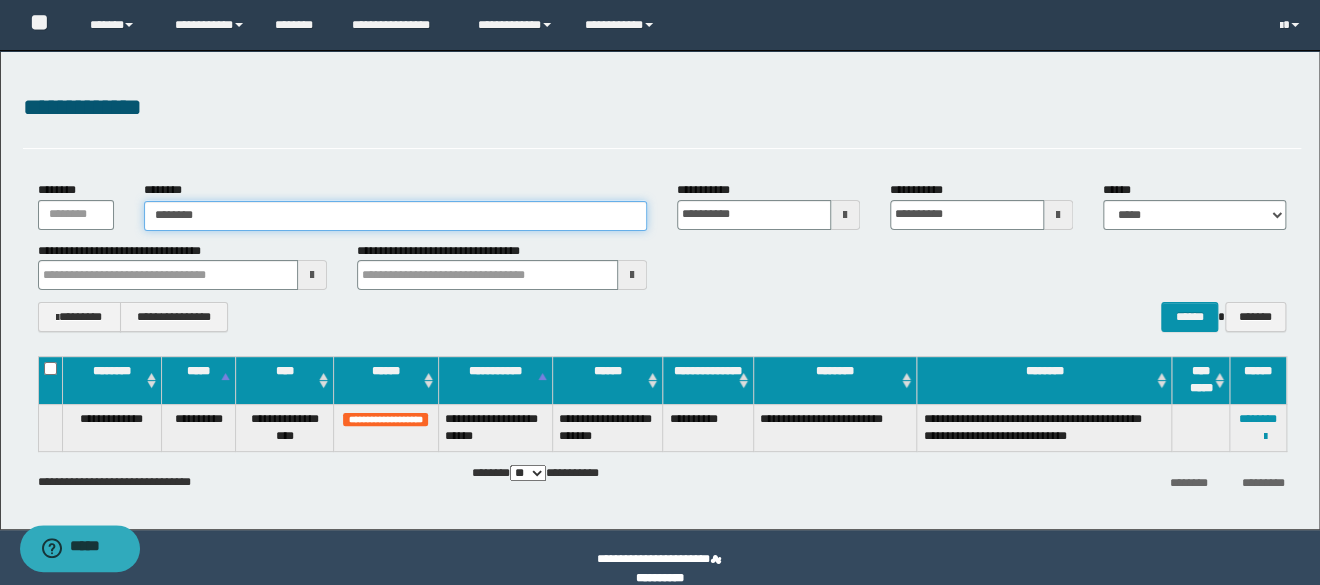 type on "********" 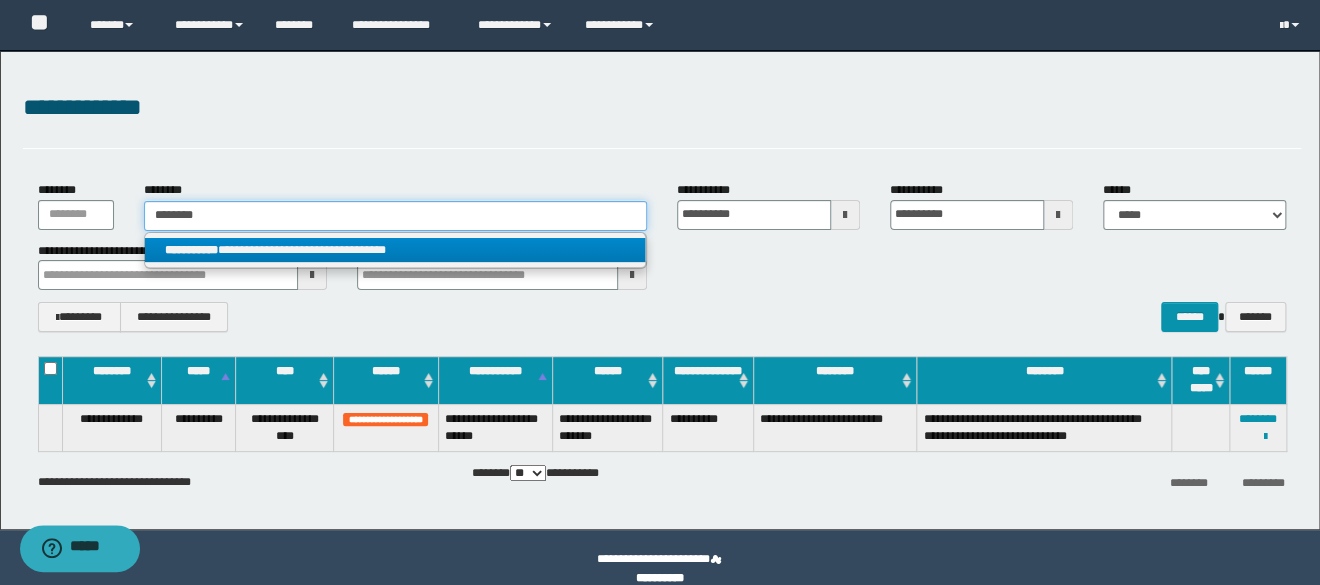 type on "********" 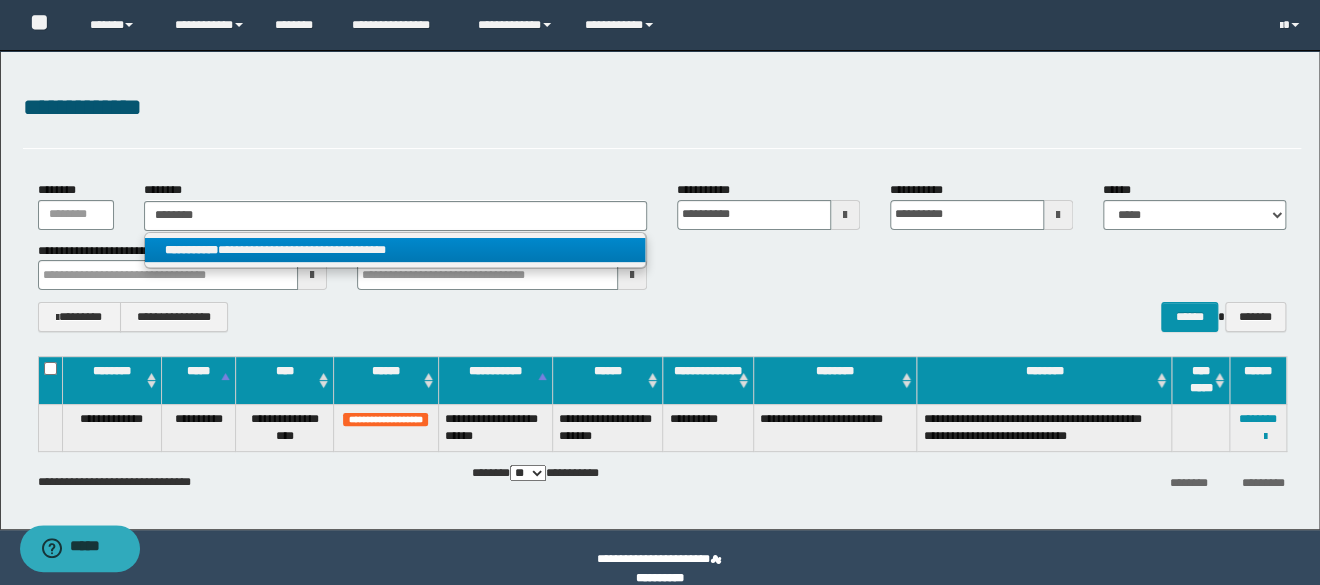 click on "**********" at bounding box center [191, 250] 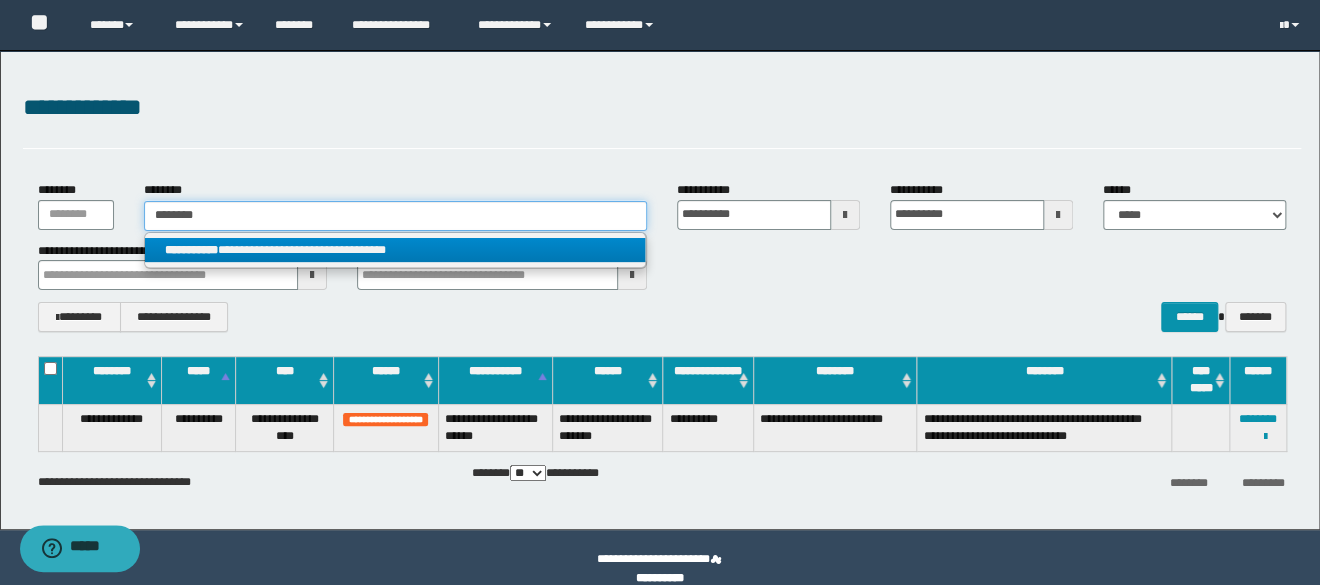 type 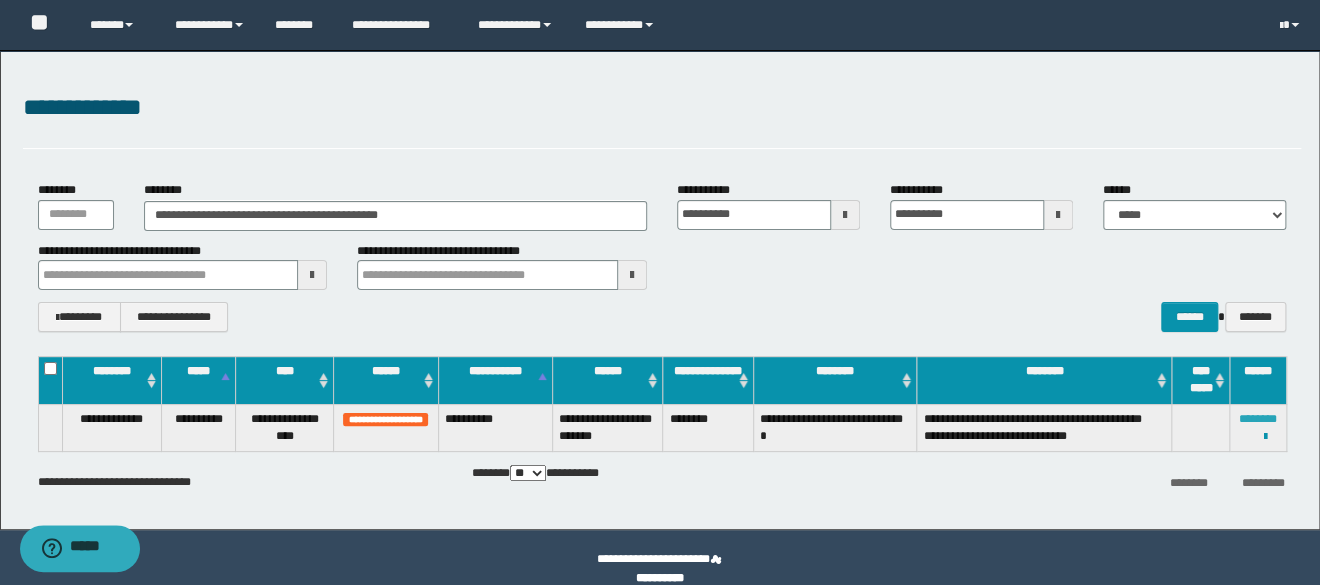 click on "********" at bounding box center (1258, 419) 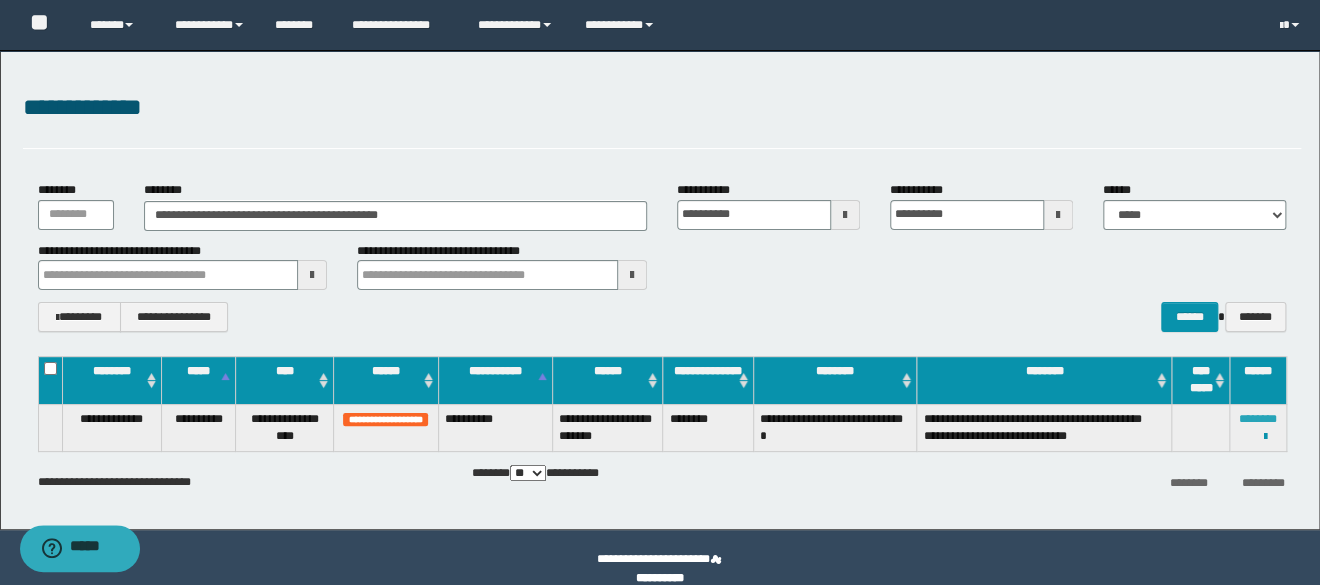 click on "********" at bounding box center [1258, 419] 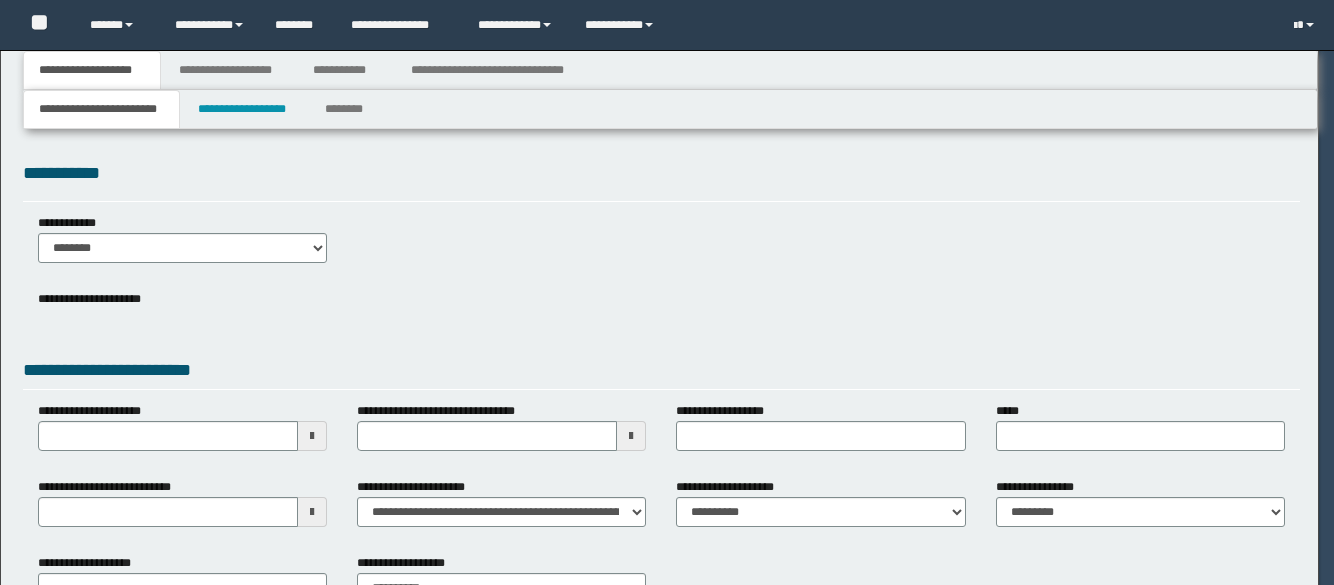 scroll, scrollTop: 0, scrollLeft: 0, axis: both 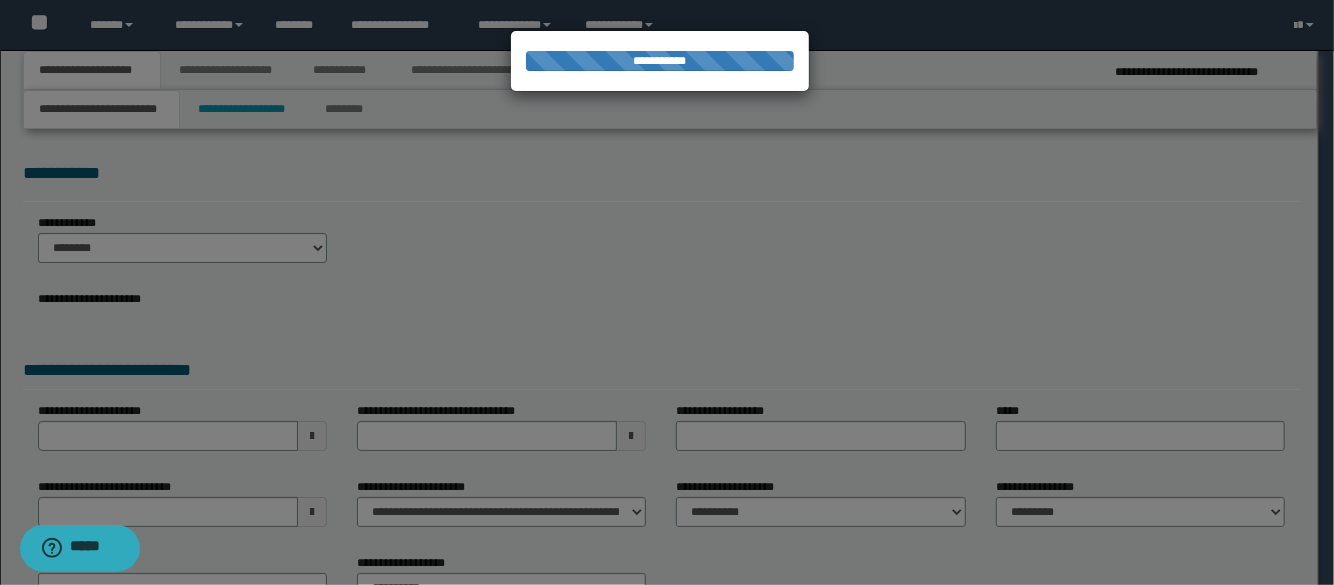 select on "*" 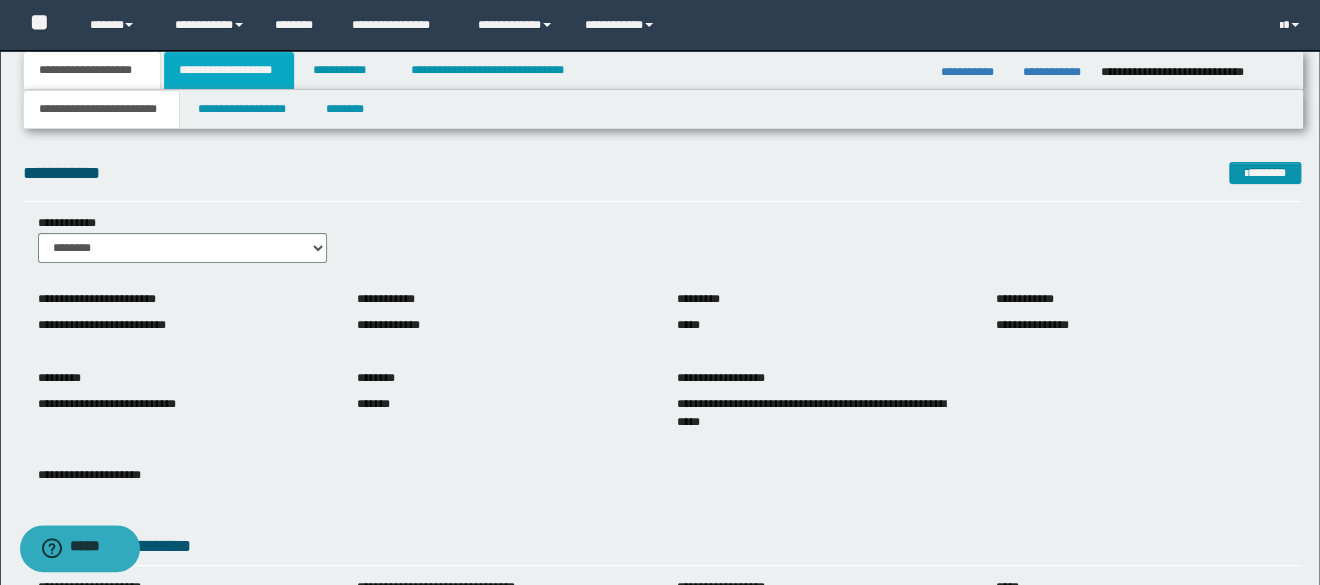 click on "**********" at bounding box center [229, 70] 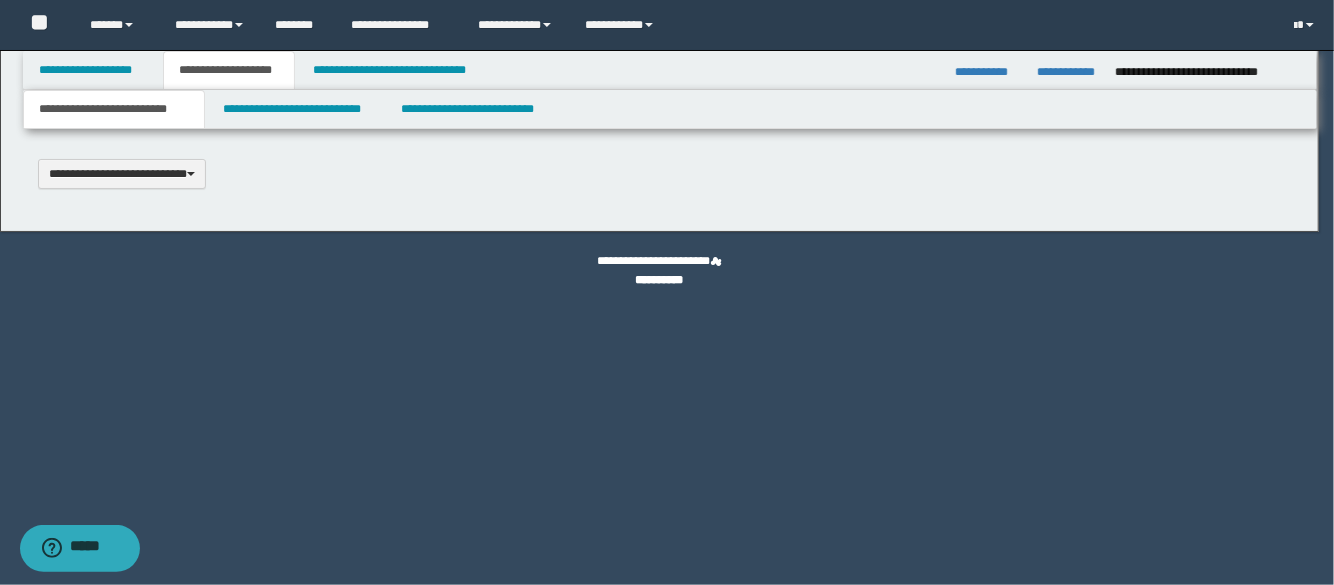 type 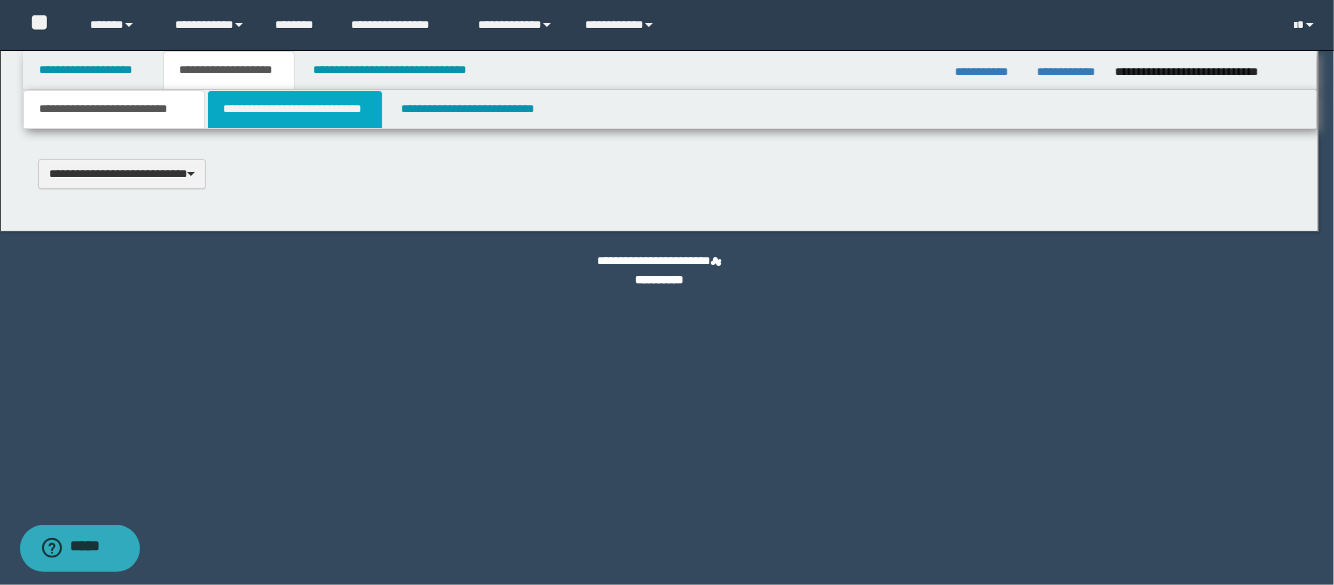 scroll, scrollTop: 0, scrollLeft: 0, axis: both 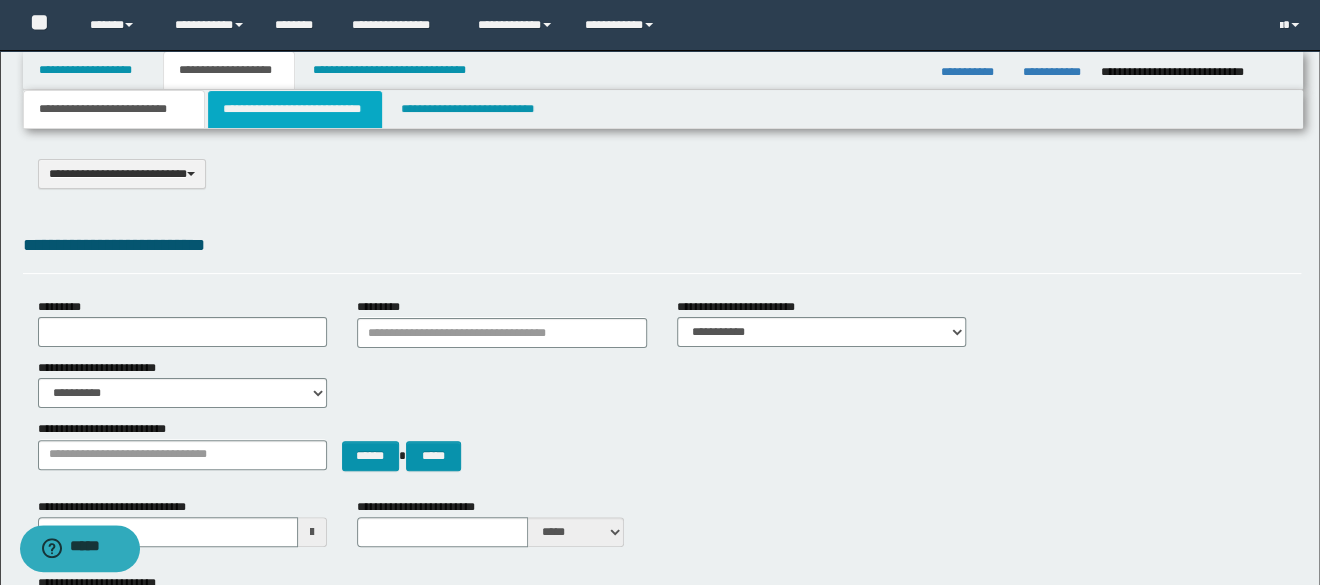 click on "**********" at bounding box center [295, 109] 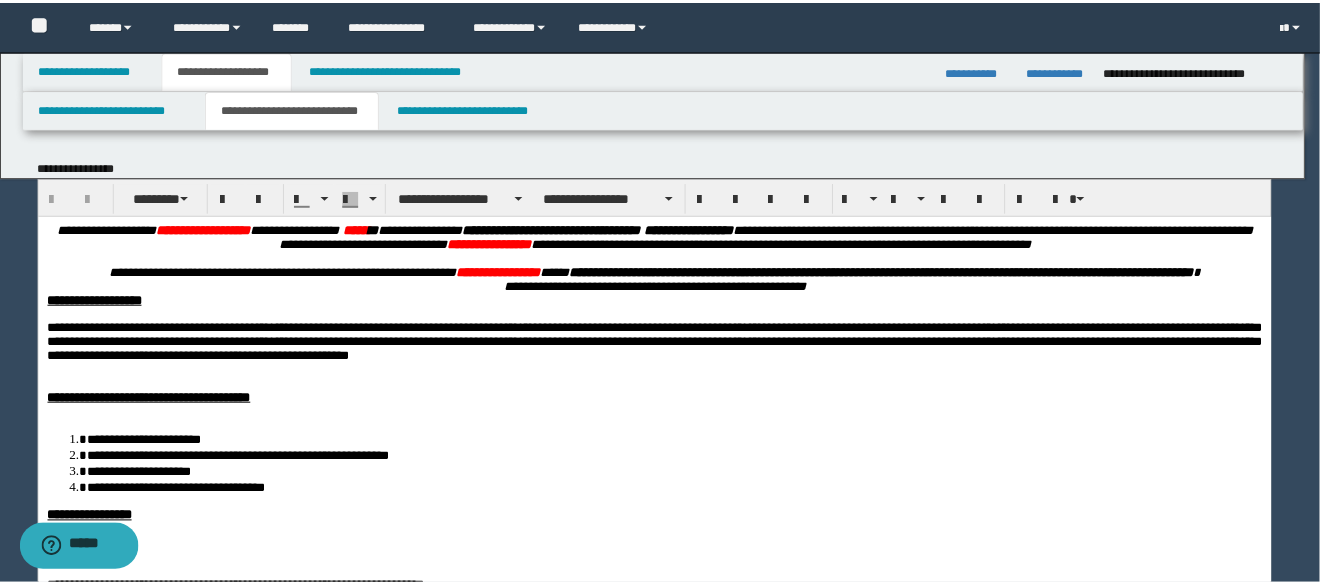 scroll, scrollTop: 0, scrollLeft: 0, axis: both 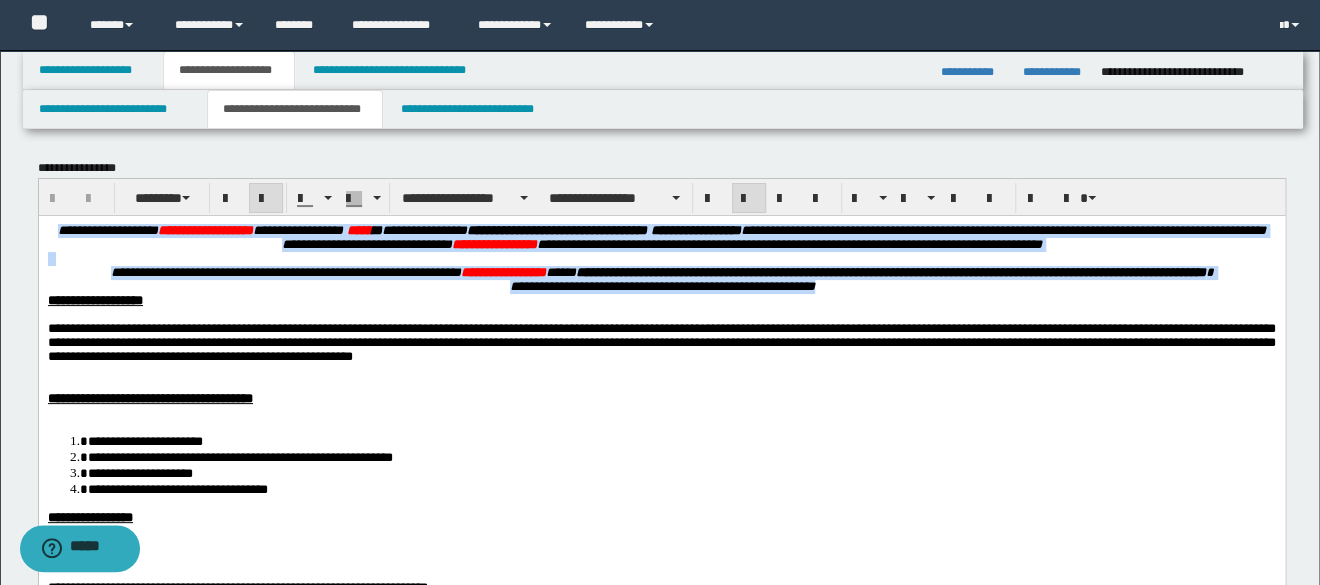 drag, startPoint x: 900, startPoint y: 304, endPoint x: 45, endPoint y: 235, distance: 857.77966 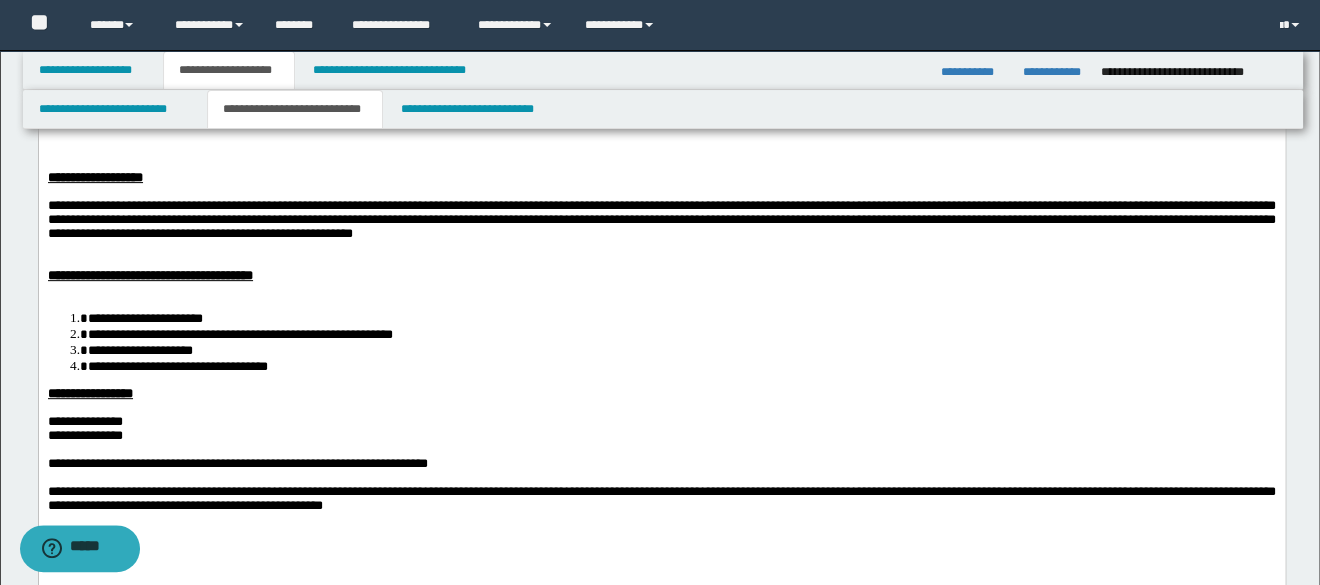 scroll, scrollTop: 0, scrollLeft: 0, axis: both 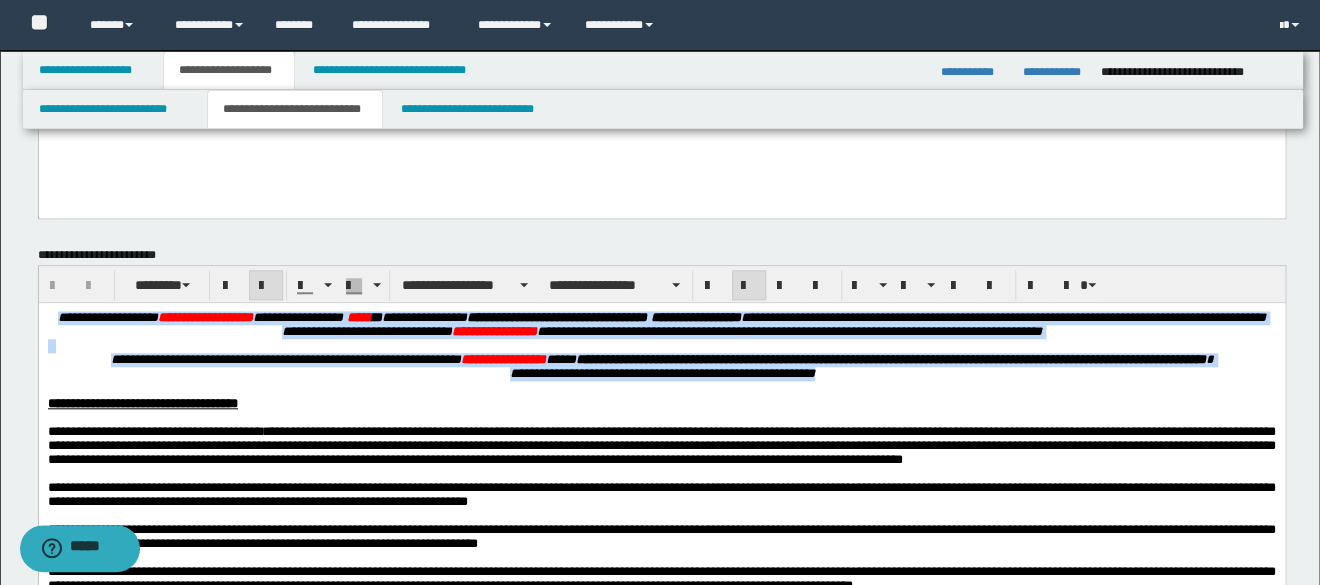 drag, startPoint x: 875, startPoint y: 399, endPoint x: 61, endPoint y: 317, distance: 818.1198 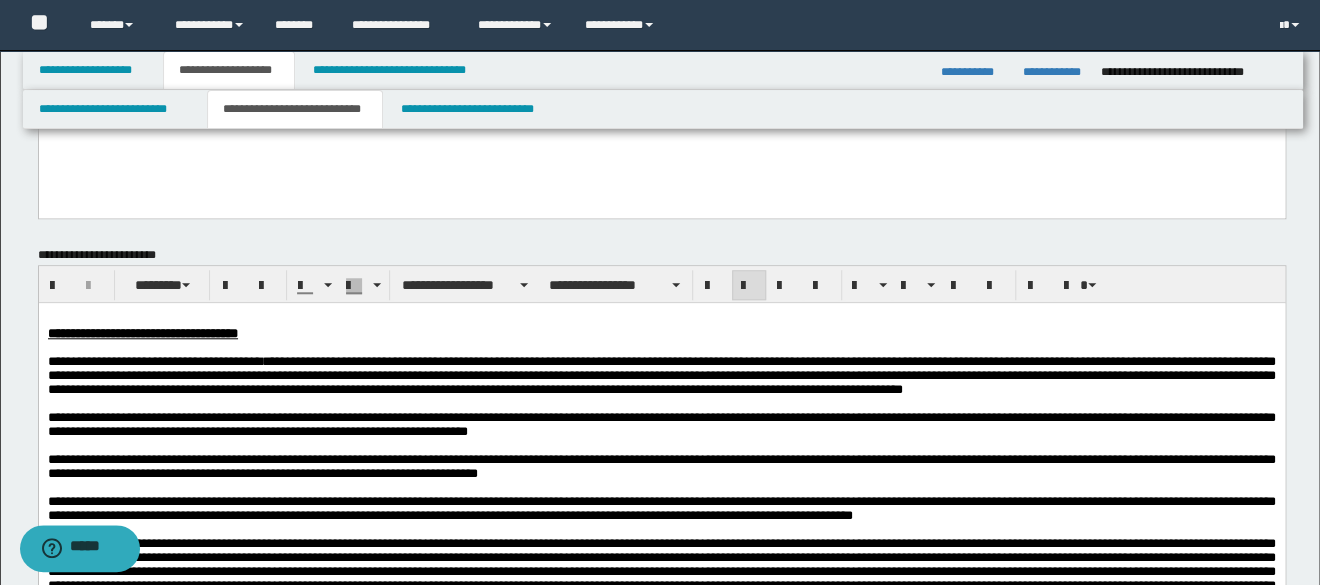 type 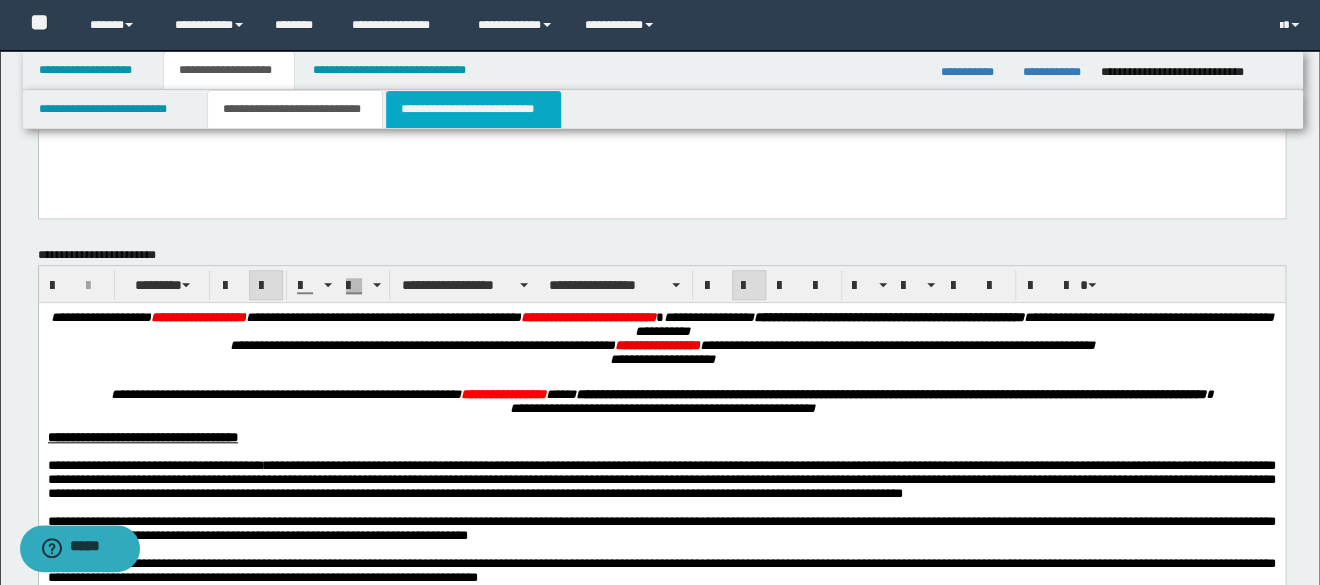 click on "**********" at bounding box center [474, 109] 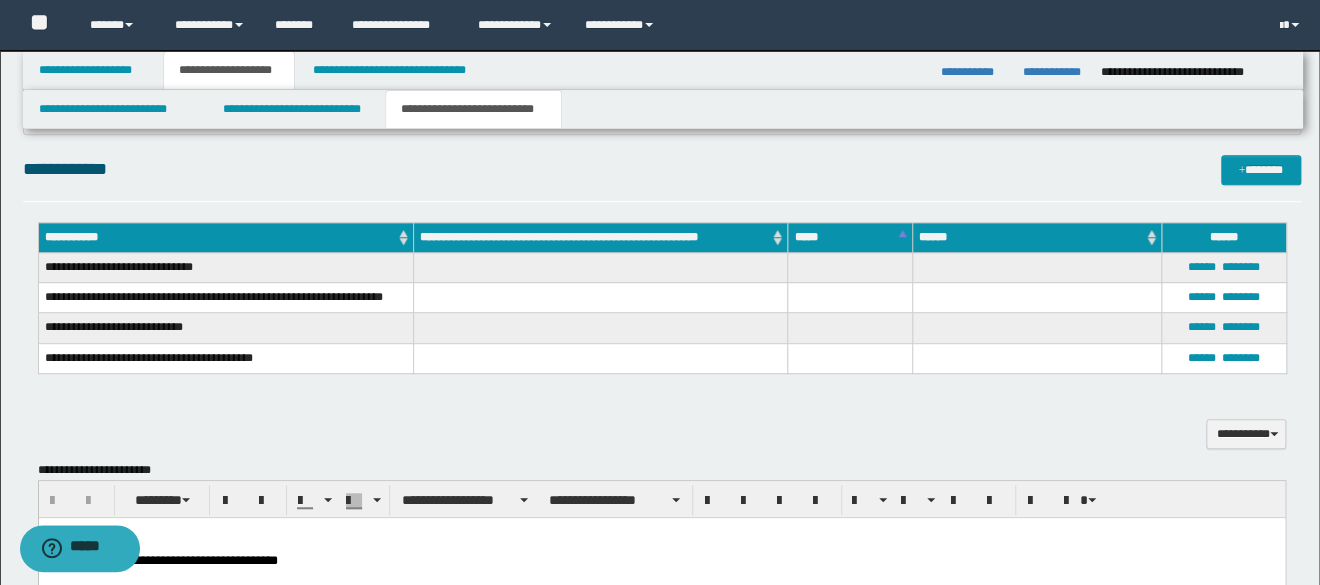 scroll, scrollTop: 700, scrollLeft: 0, axis: vertical 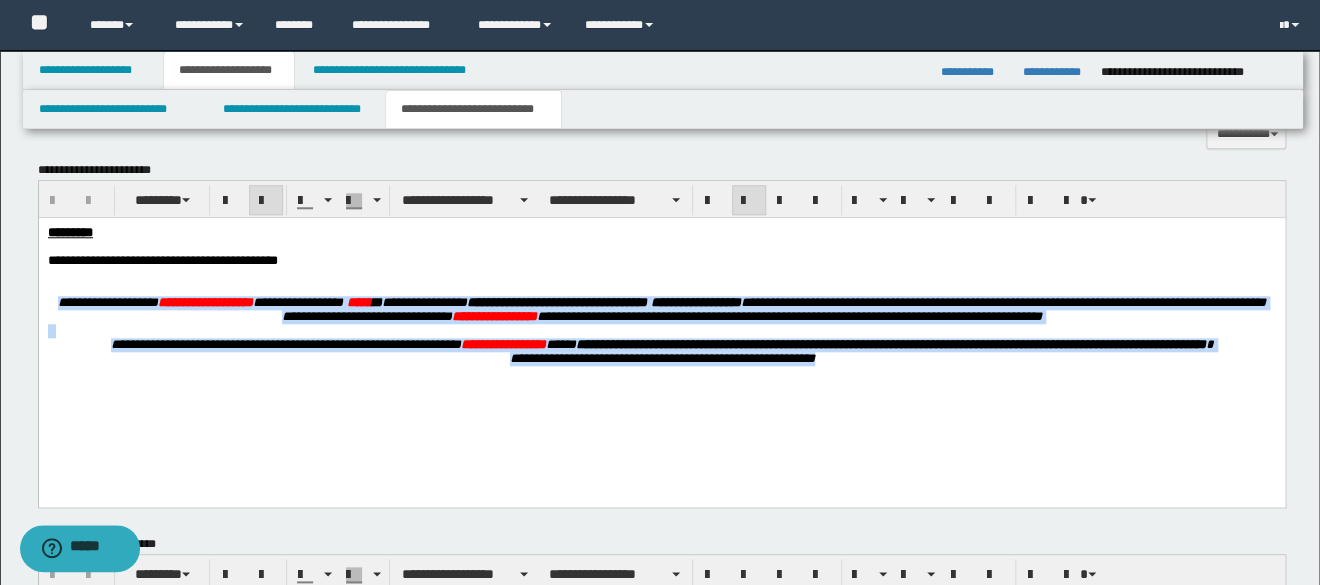 drag, startPoint x: 899, startPoint y: 396, endPoint x: 75, endPoint y: 529, distance: 834.6646 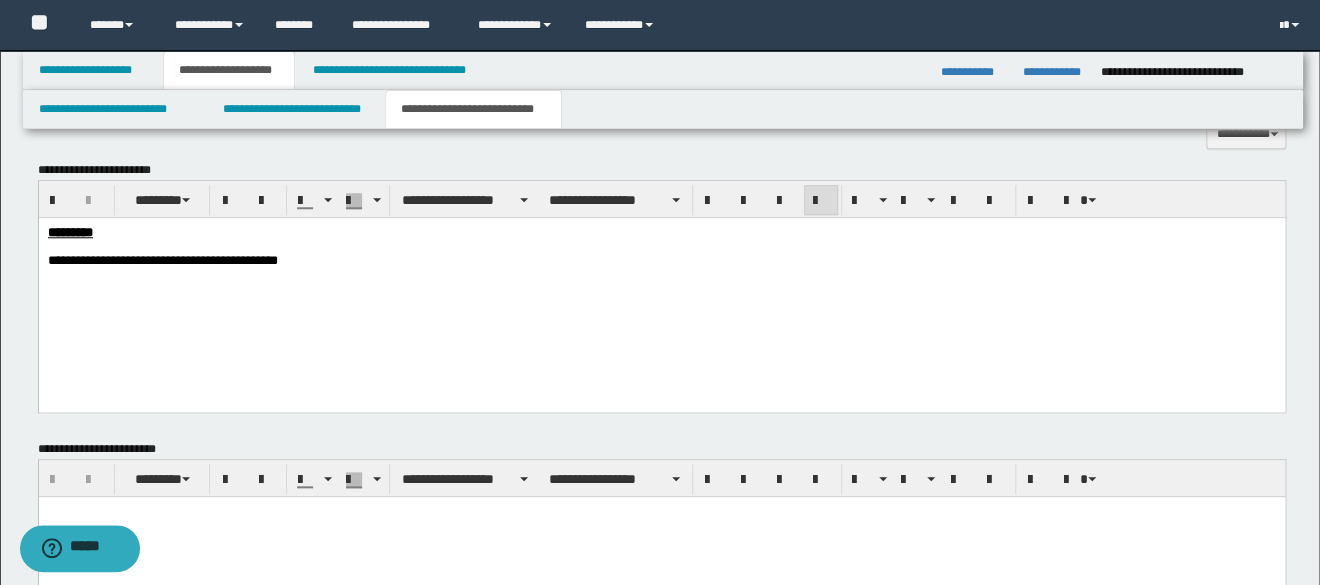 paste 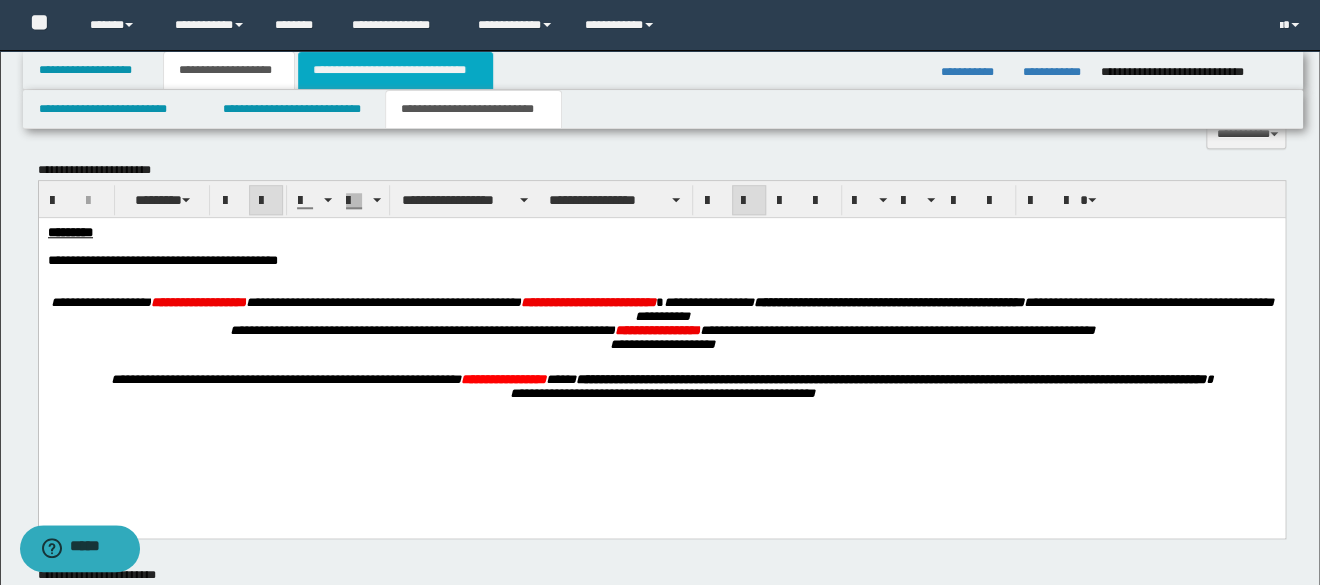 click on "**********" at bounding box center [395, 70] 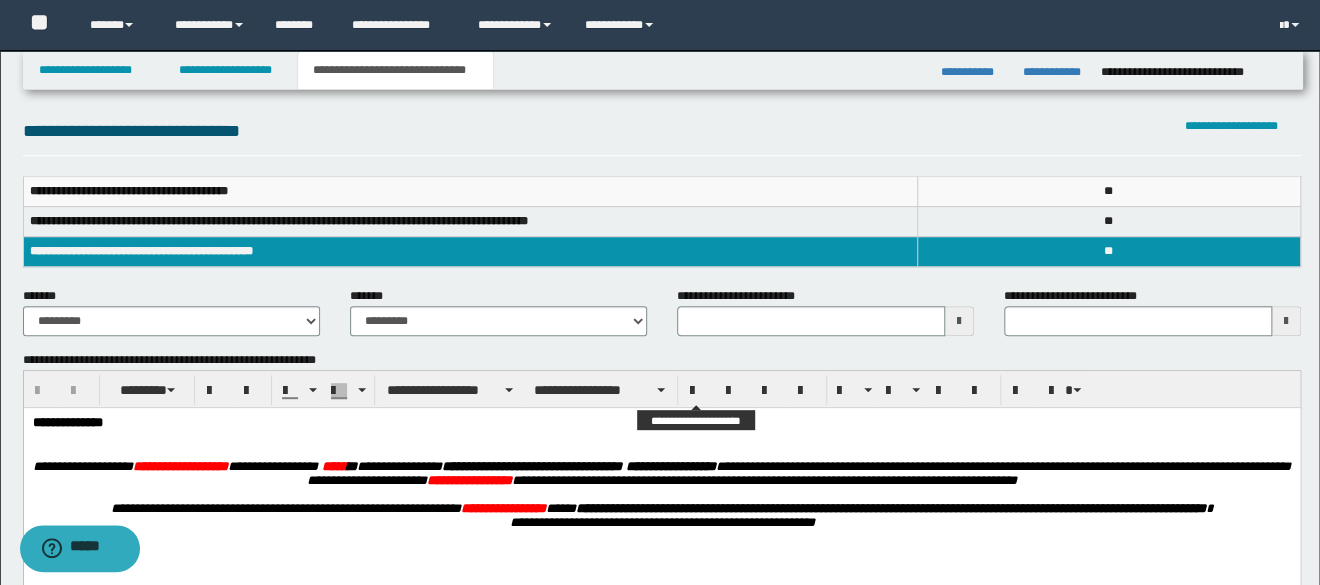 scroll, scrollTop: 300, scrollLeft: 0, axis: vertical 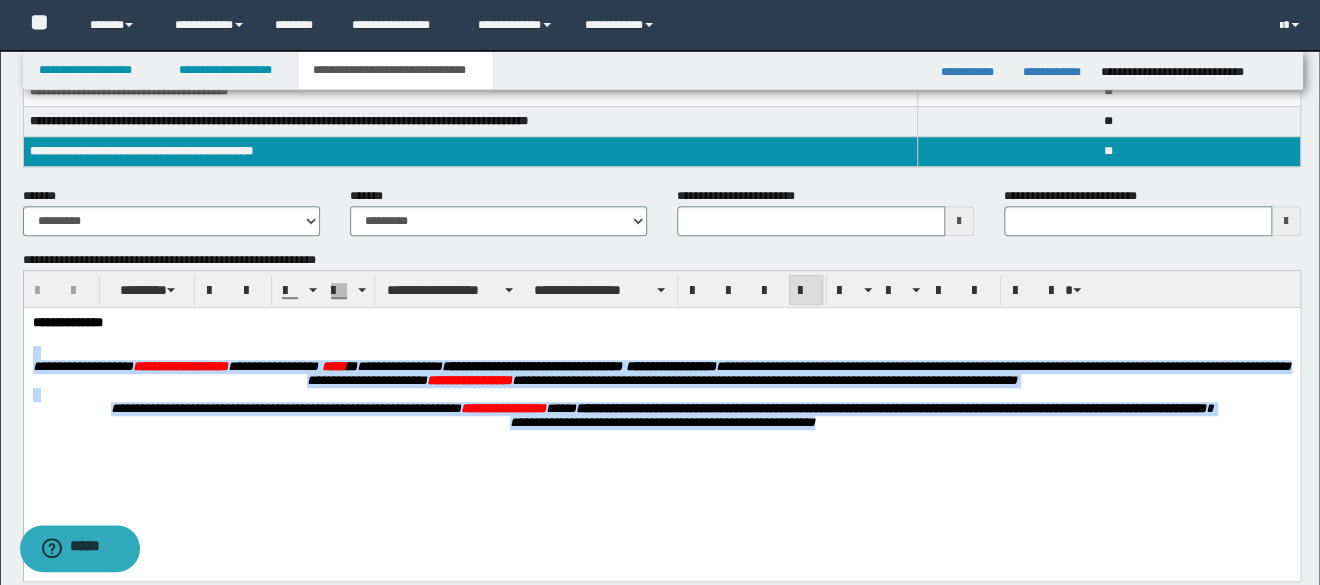 drag, startPoint x: 918, startPoint y: 454, endPoint x: 21, endPoint y: 360, distance: 901.91187 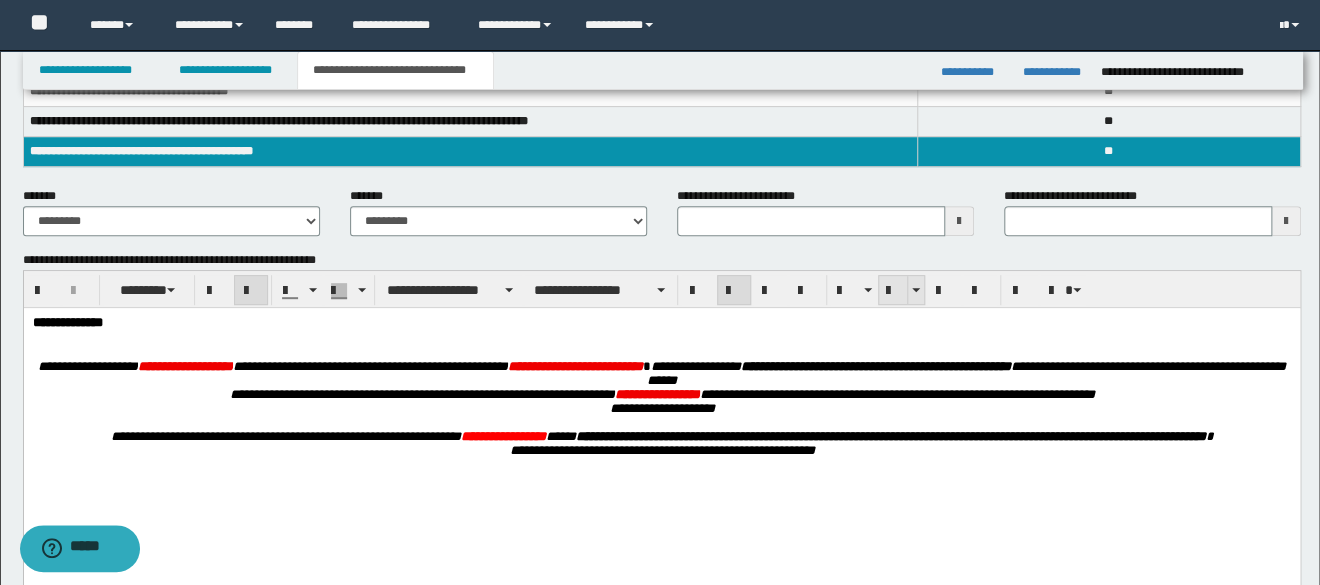 type 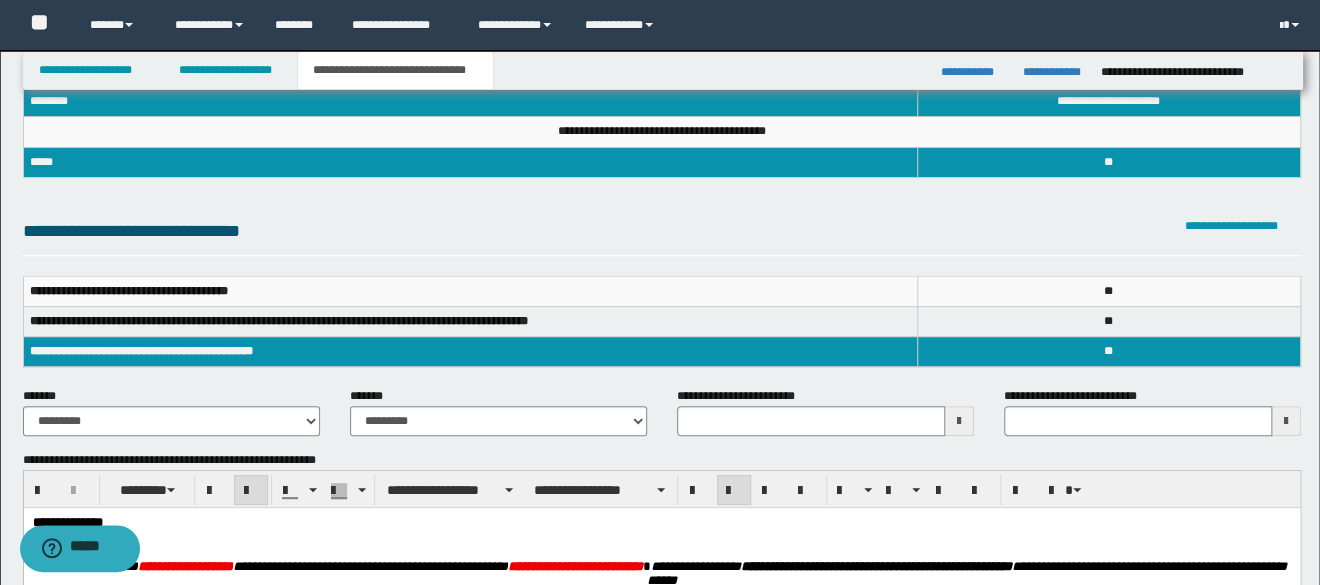 scroll, scrollTop: 0, scrollLeft: 0, axis: both 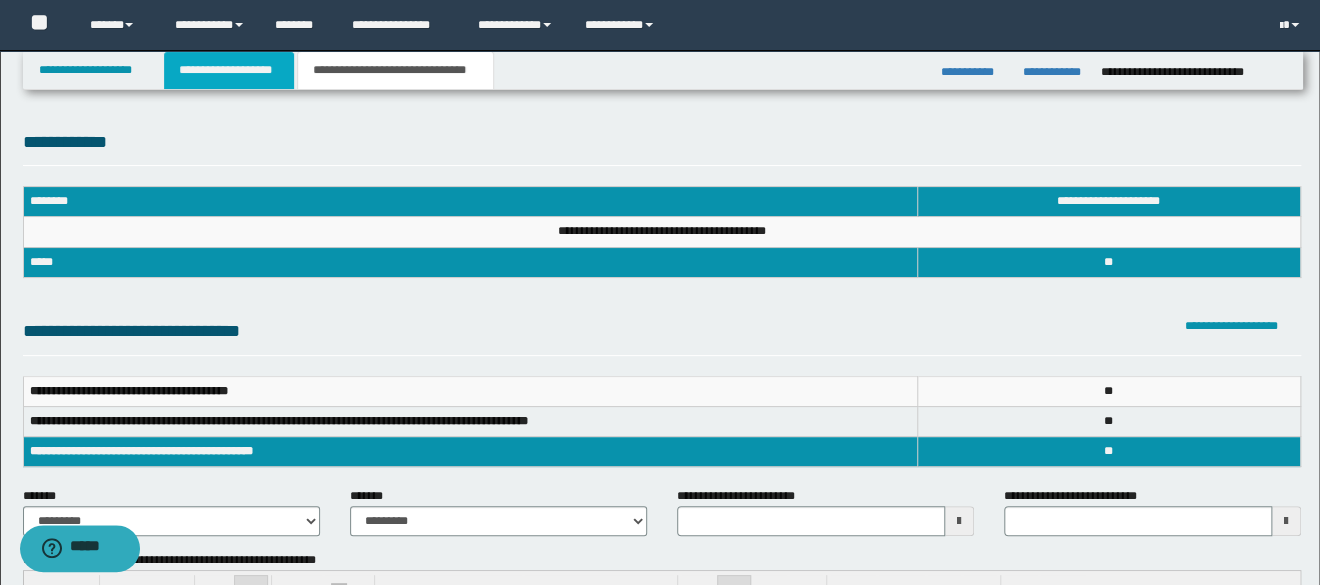 click on "**********" at bounding box center [229, 70] 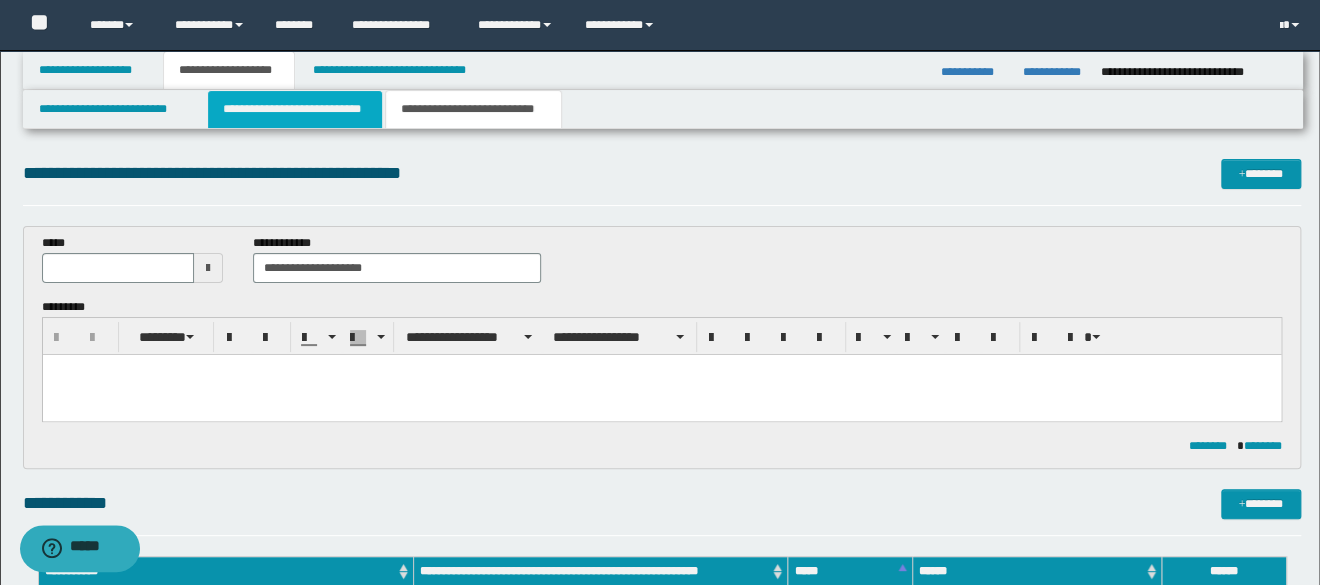 click on "**********" at bounding box center [295, 109] 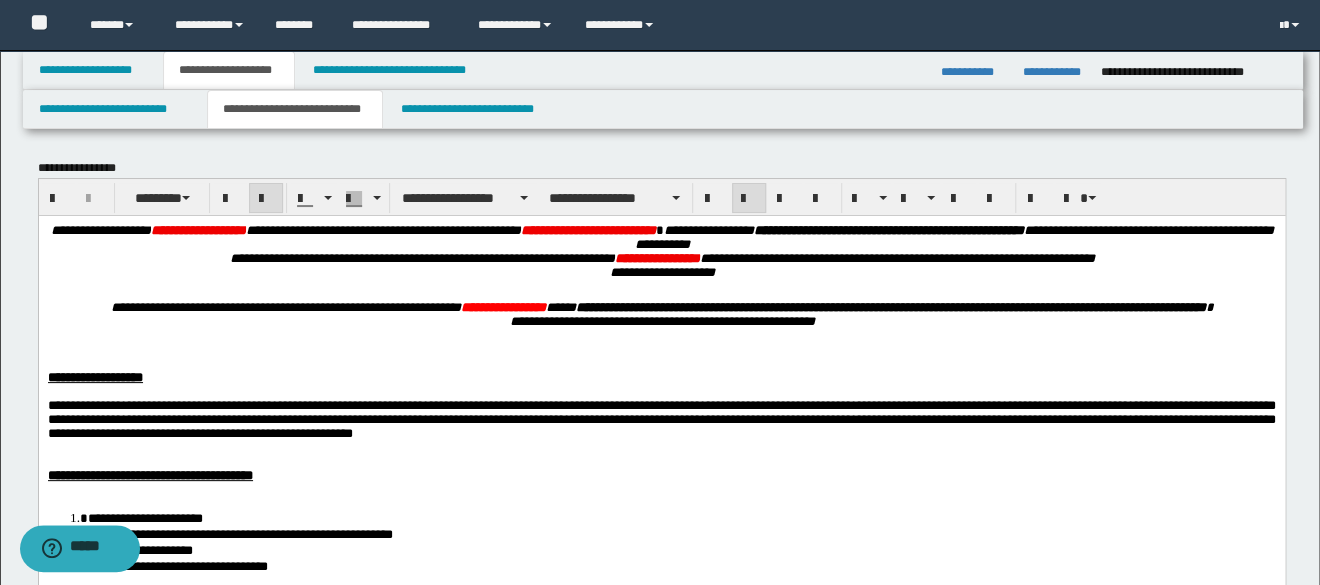 click at bounding box center [661, 363] 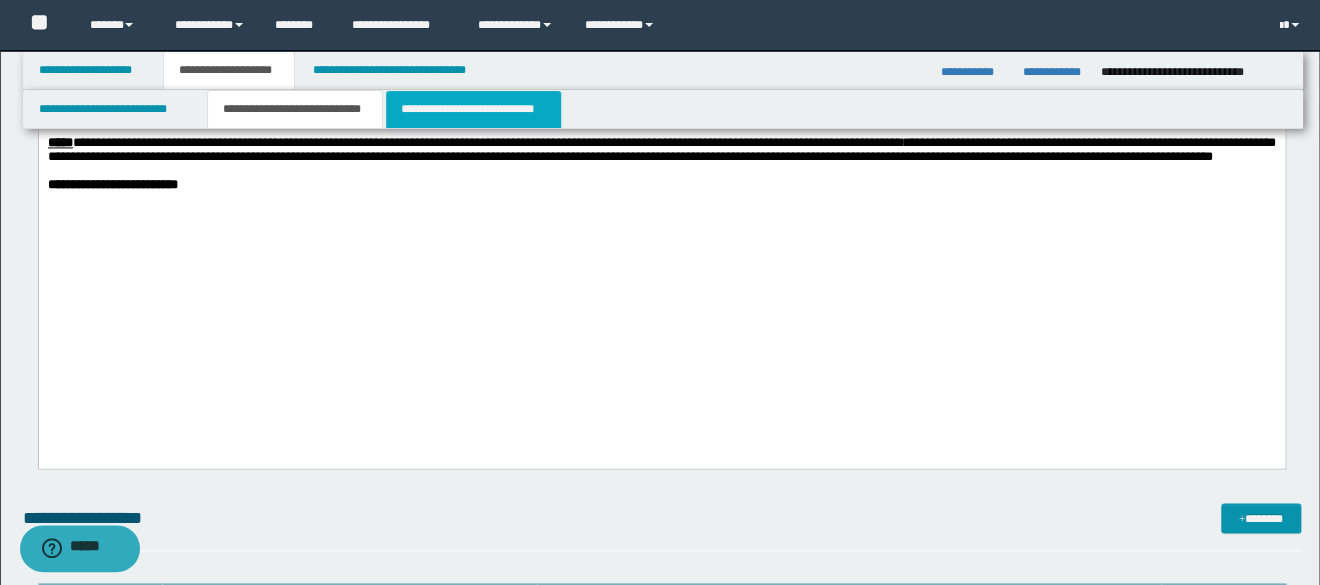 click on "**********" at bounding box center [474, 109] 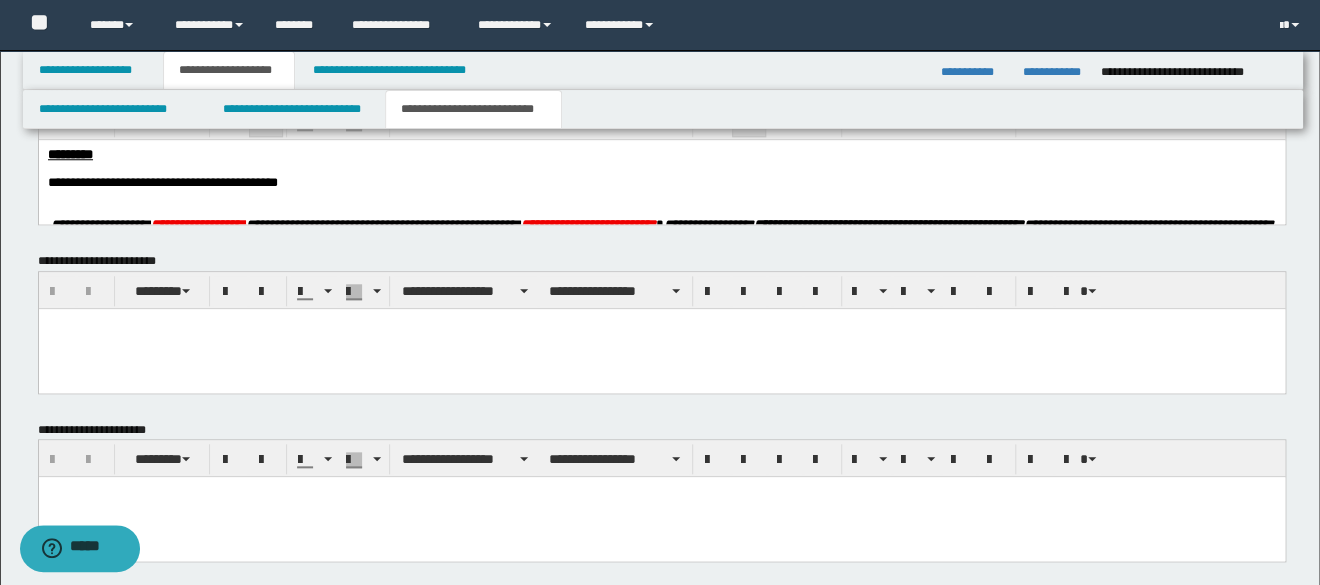 scroll, scrollTop: 512, scrollLeft: 0, axis: vertical 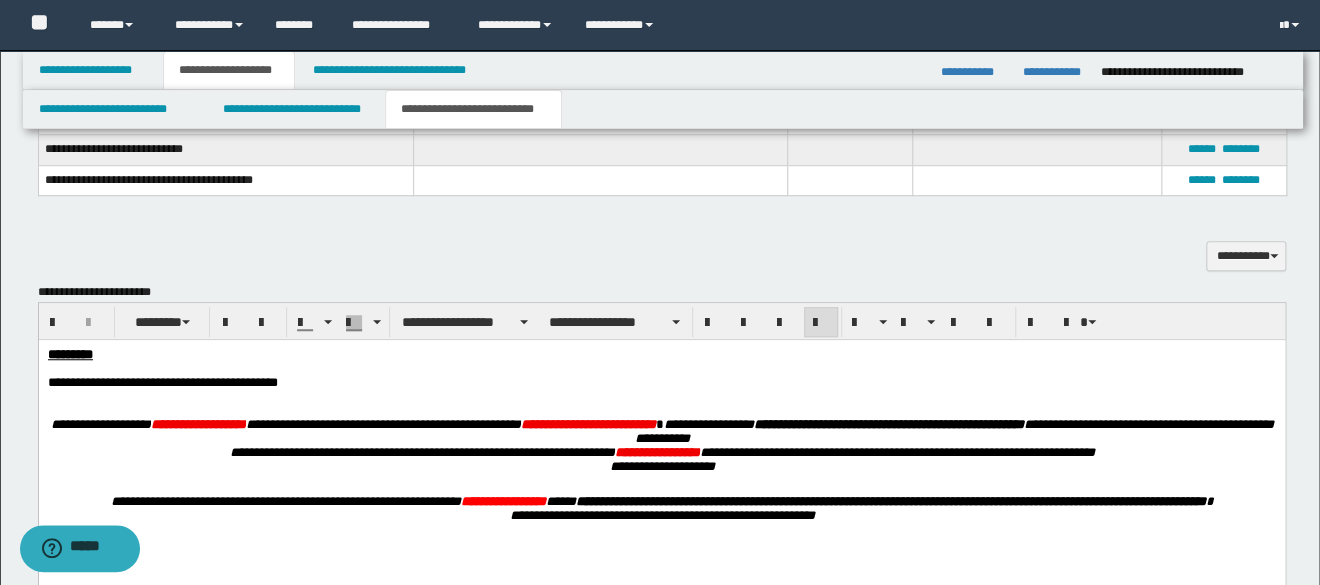 click at bounding box center [661, 369] 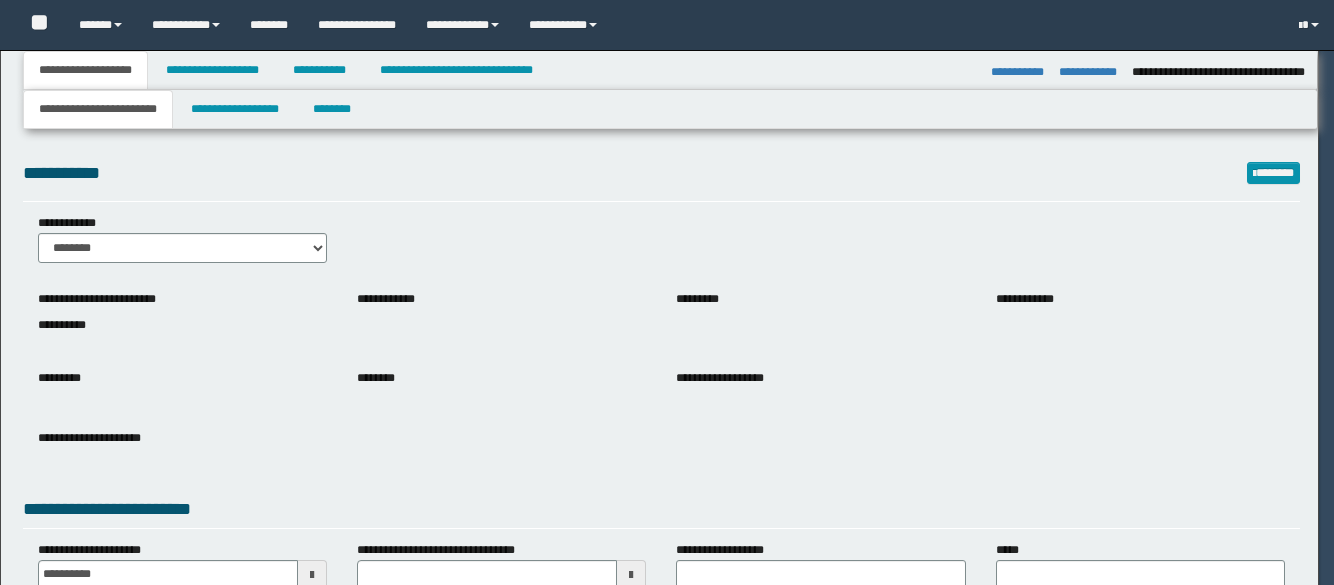 select on "**" 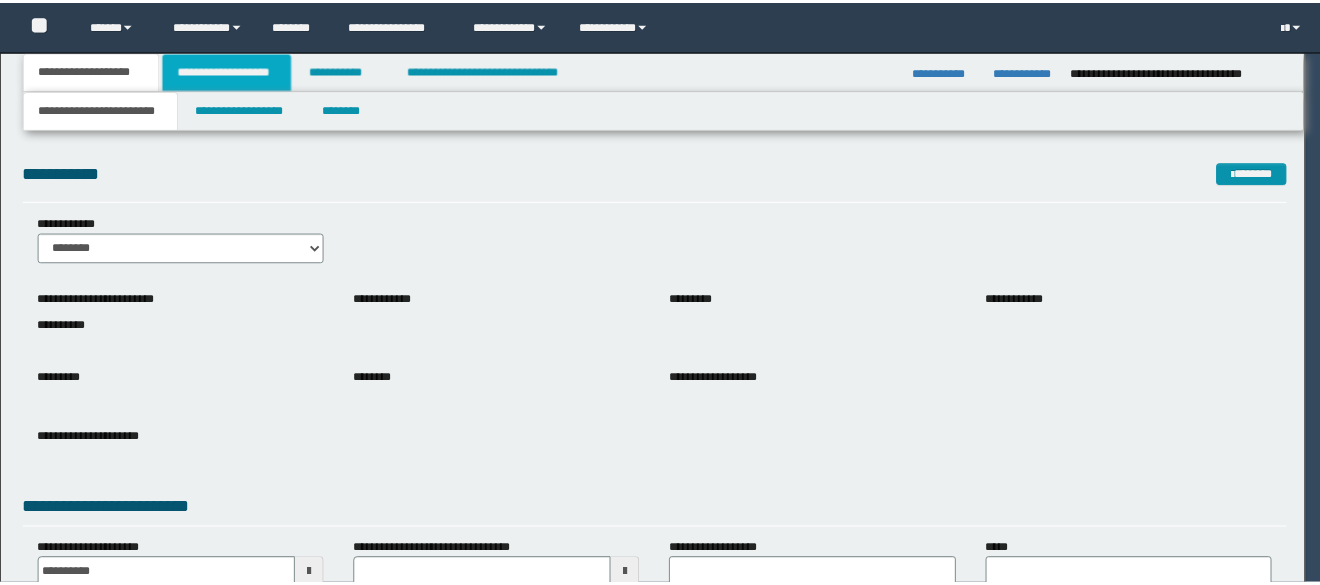 scroll, scrollTop: 0, scrollLeft: 0, axis: both 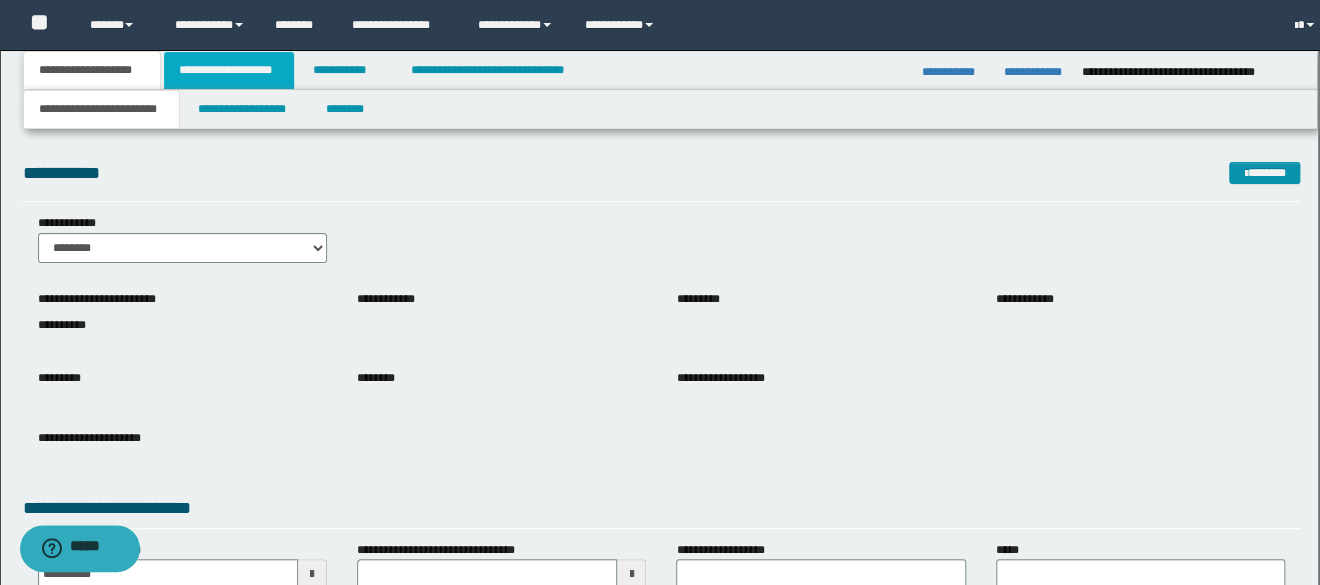 click on "**********" at bounding box center [229, 70] 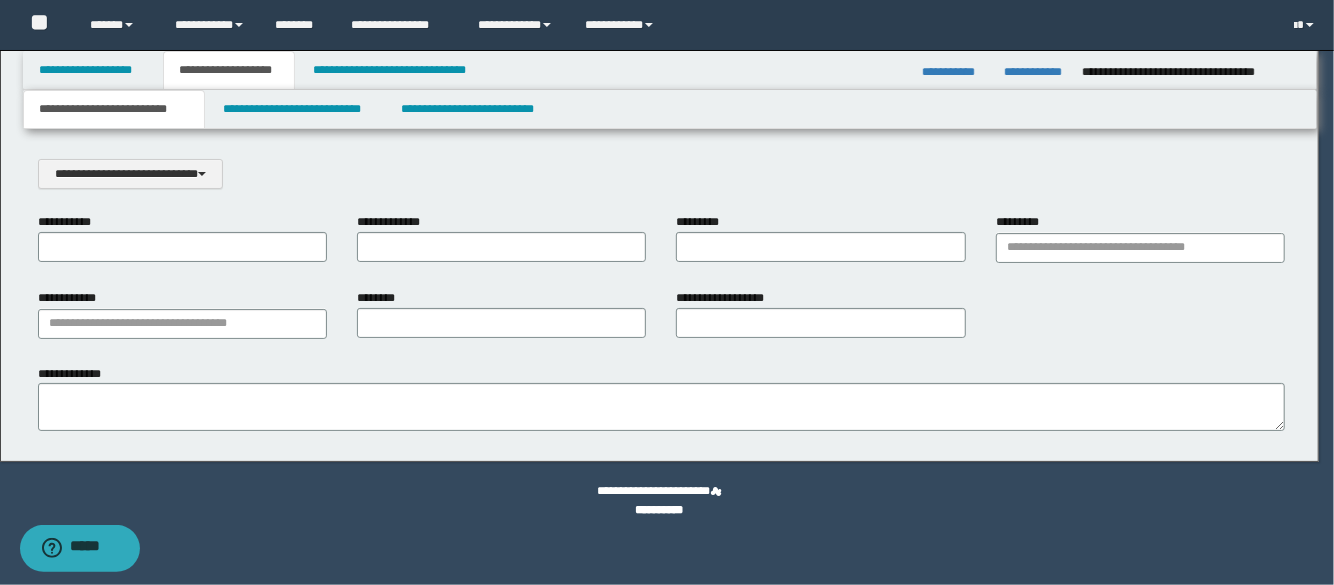 scroll, scrollTop: 0, scrollLeft: 0, axis: both 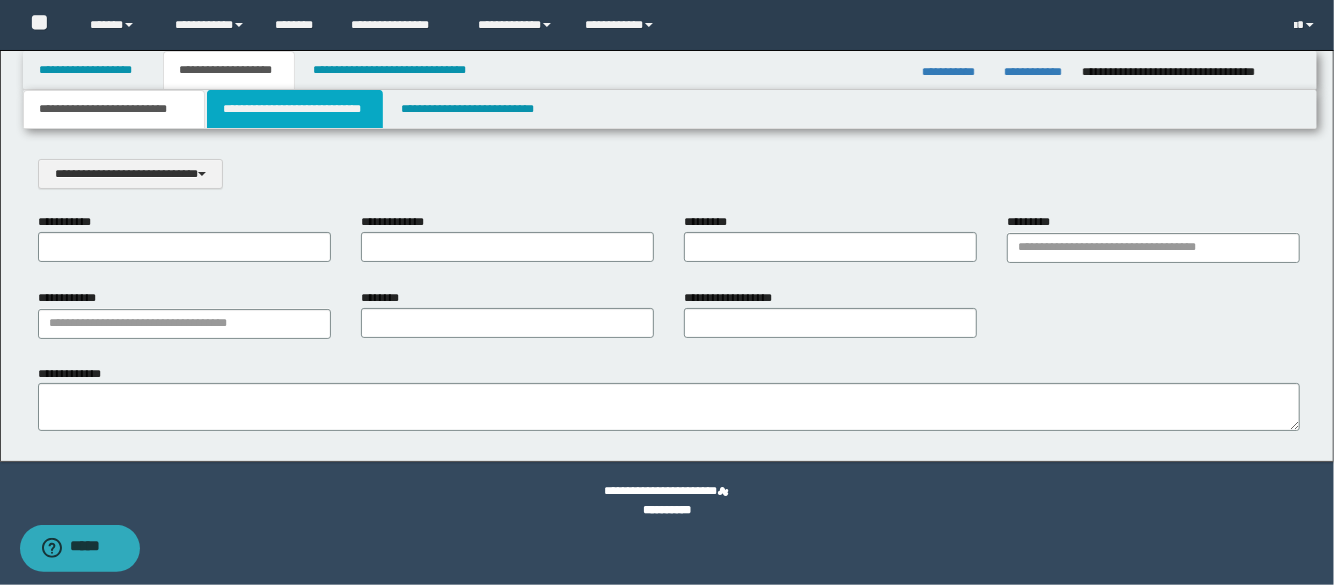 click on "**********" at bounding box center (295, 109) 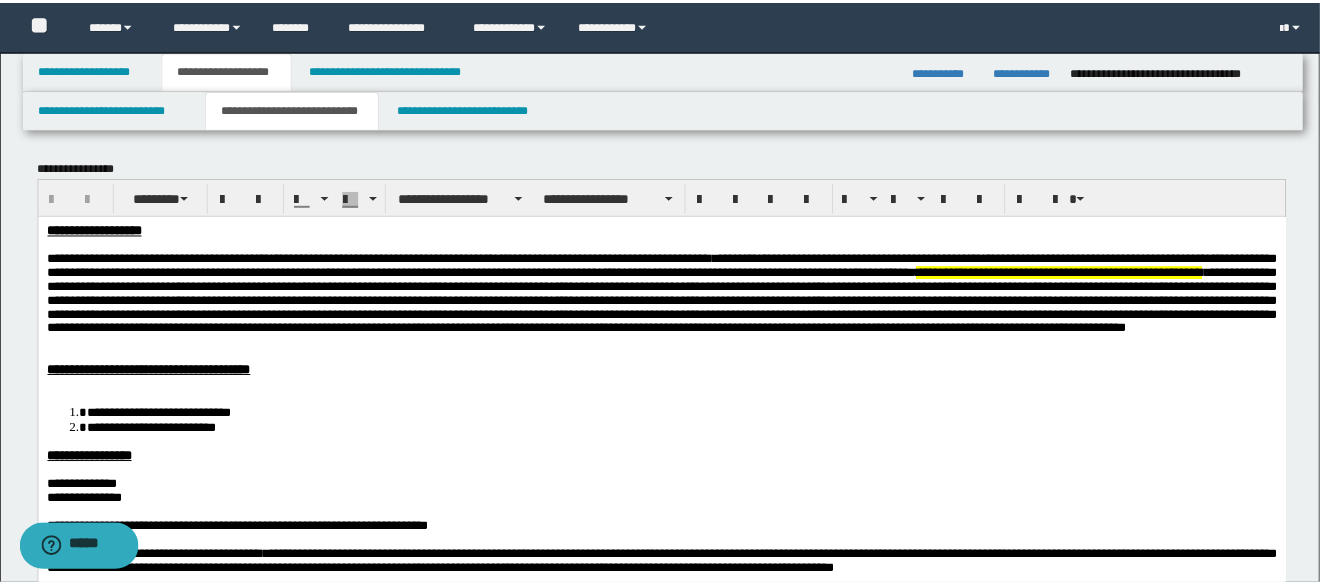 scroll, scrollTop: 0, scrollLeft: 0, axis: both 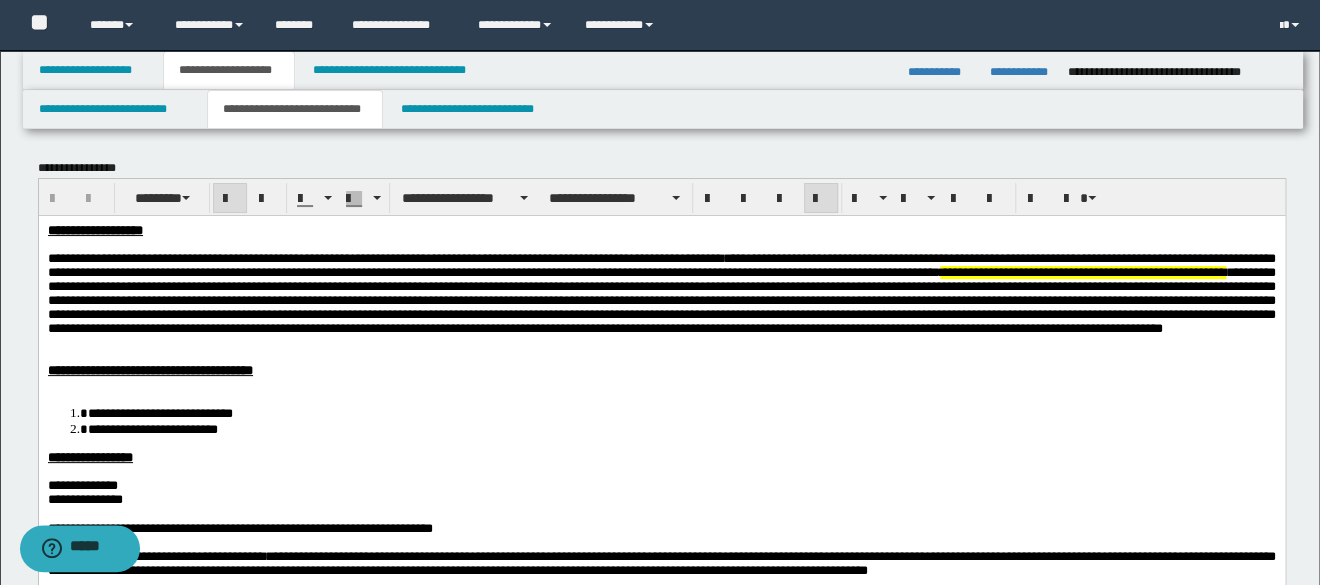 click on "**********" at bounding box center [94, 229] 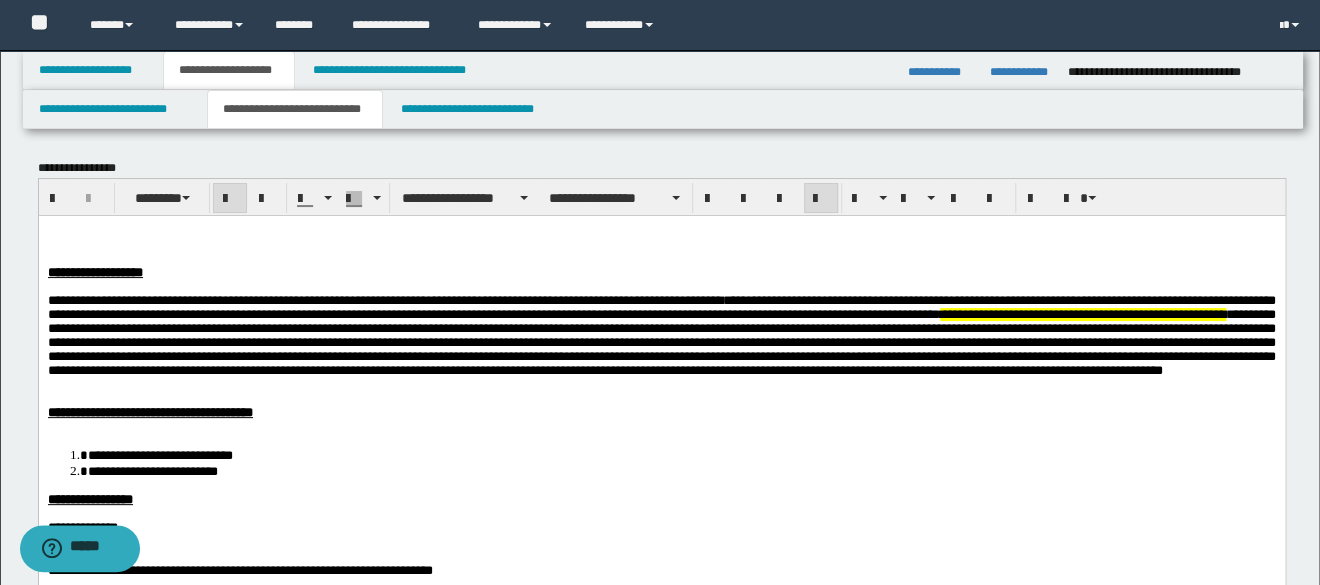 click at bounding box center (661, 230) 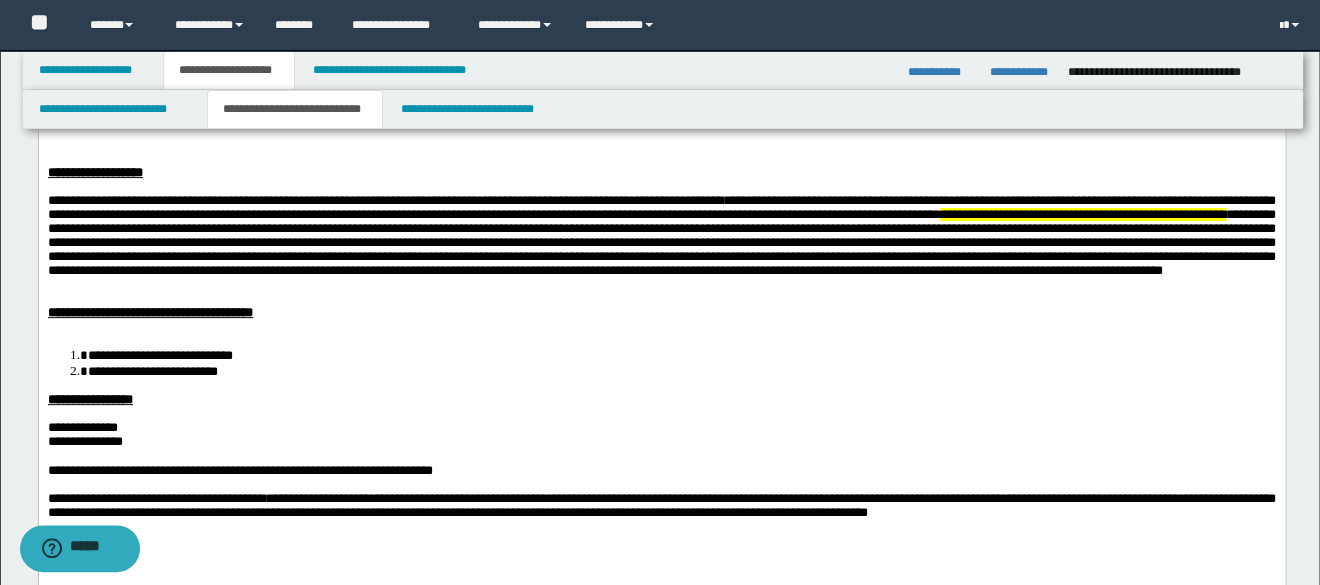 scroll, scrollTop: 200, scrollLeft: 0, axis: vertical 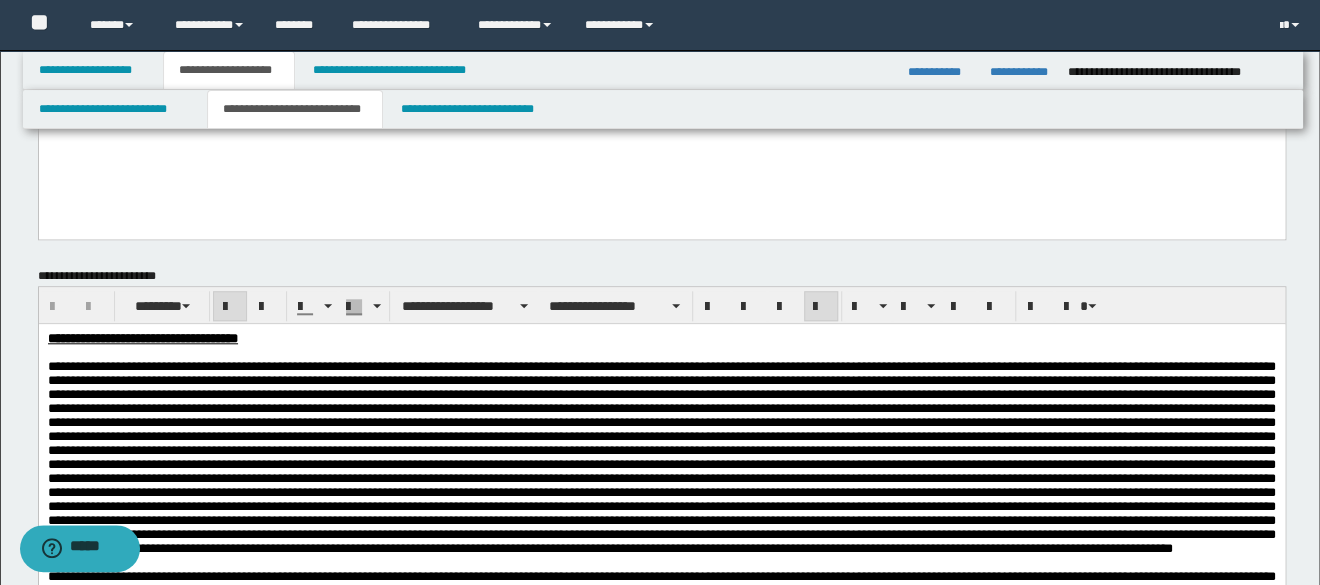 click on "**********" at bounding box center [142, 337] 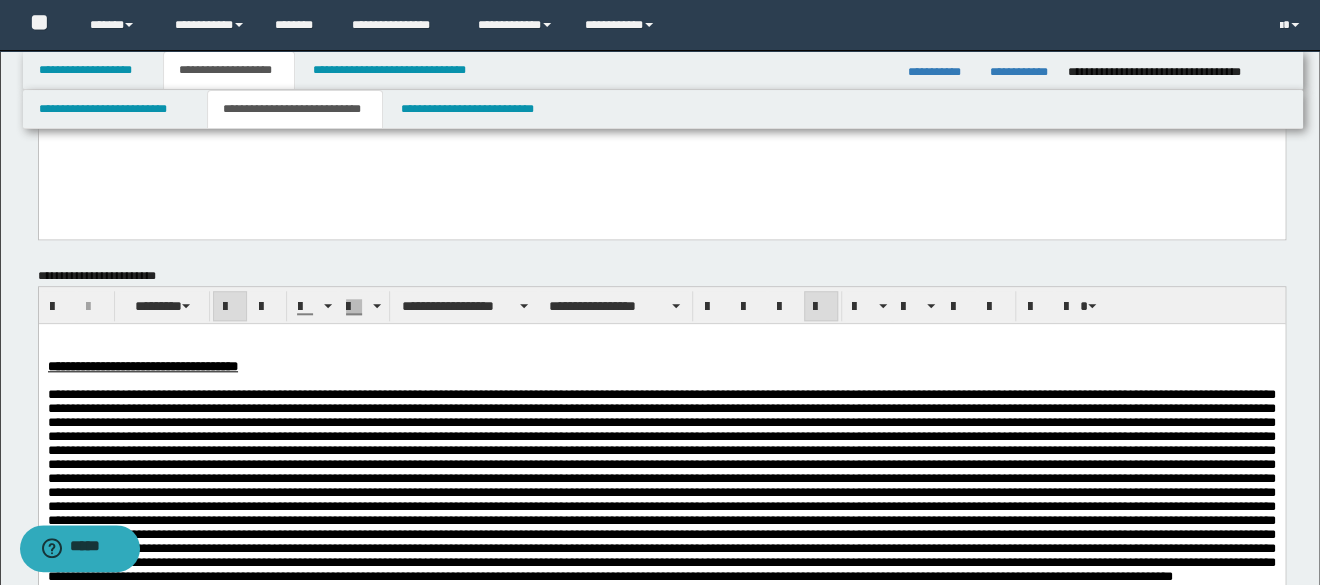 drag, startPoint x: 65, startPoint y: 343, endPoint x: 48, endPoint y: 333, distance: 19.723083 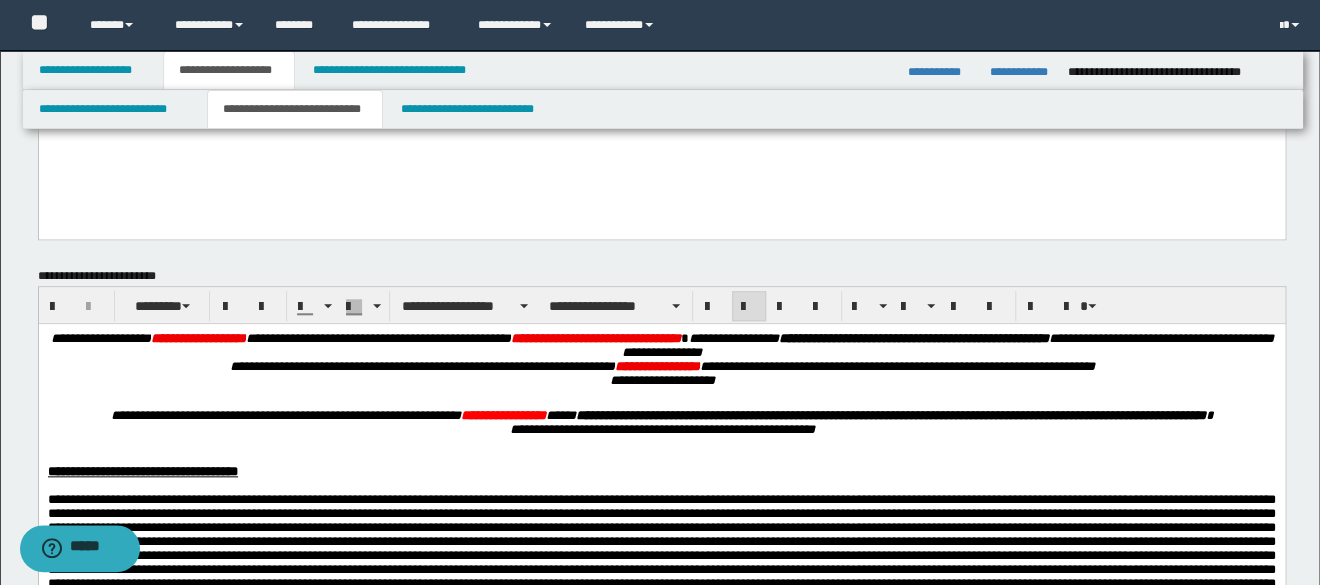 type 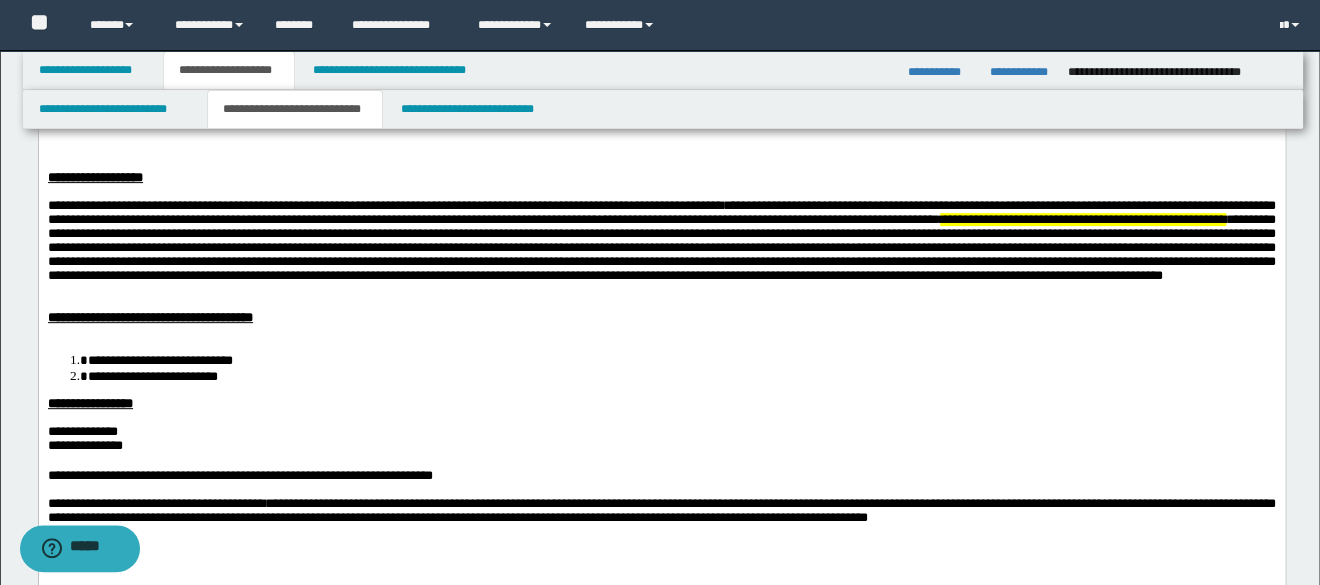 scroll, scrollTop: 100, scrollLeft: 0, axis: vertical 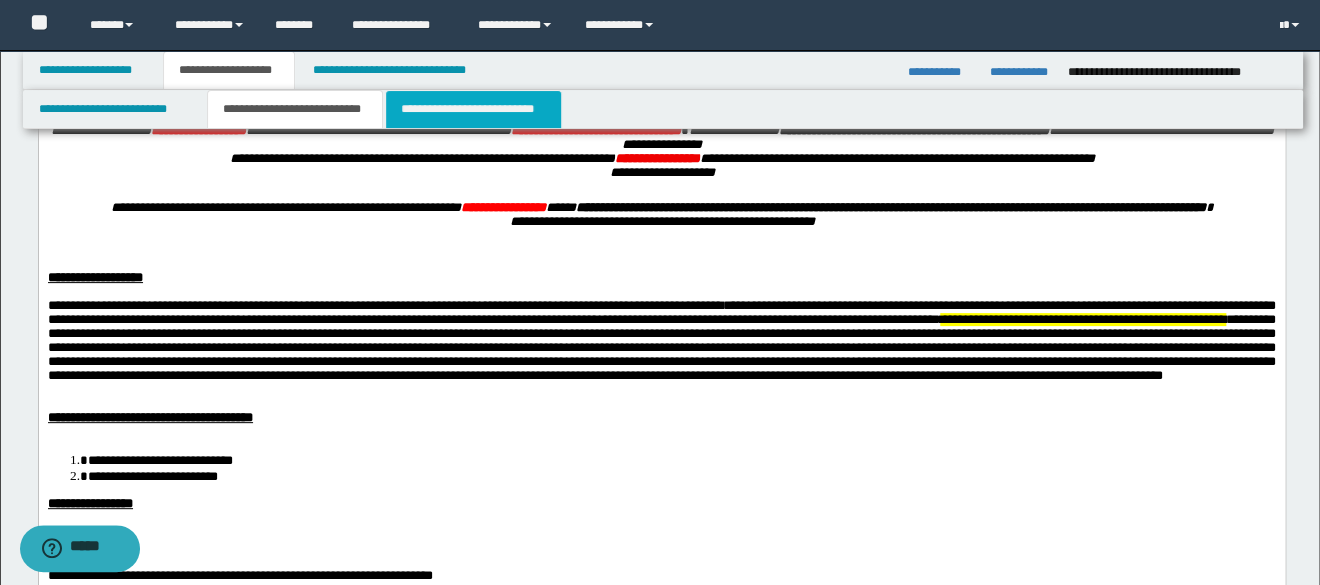 click on "**********" at bounding box center (474, 109) 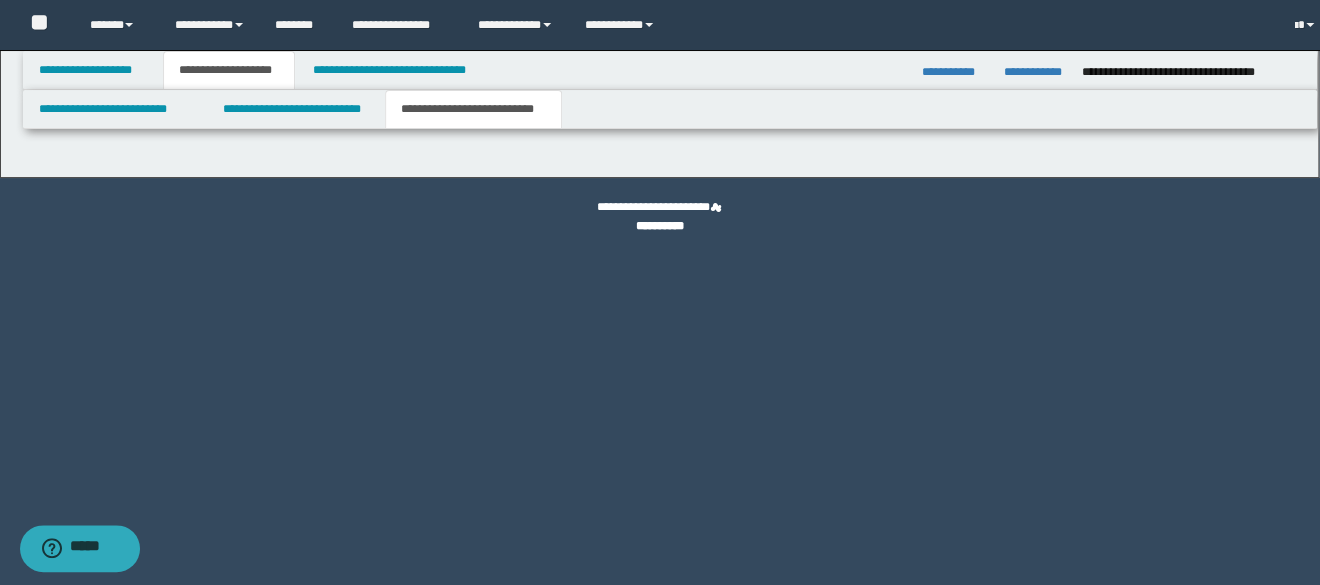 scroll, scrollTop: 0, scrollLeft: 0, axis: both 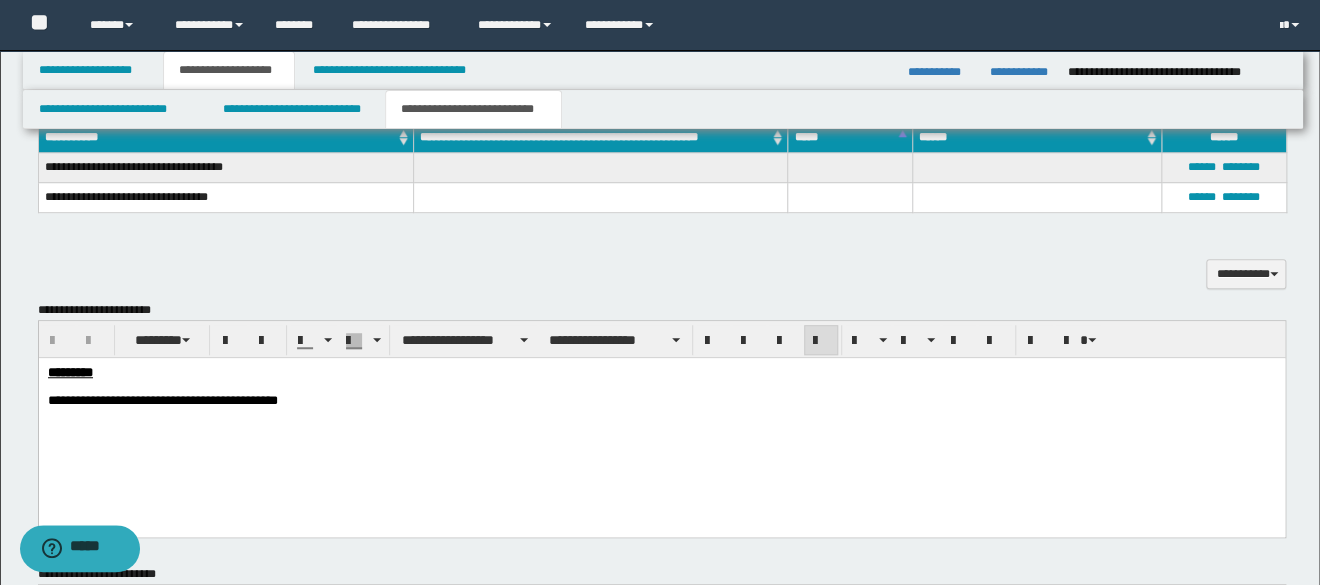 click on "**********" at bounding box center [661, 418] 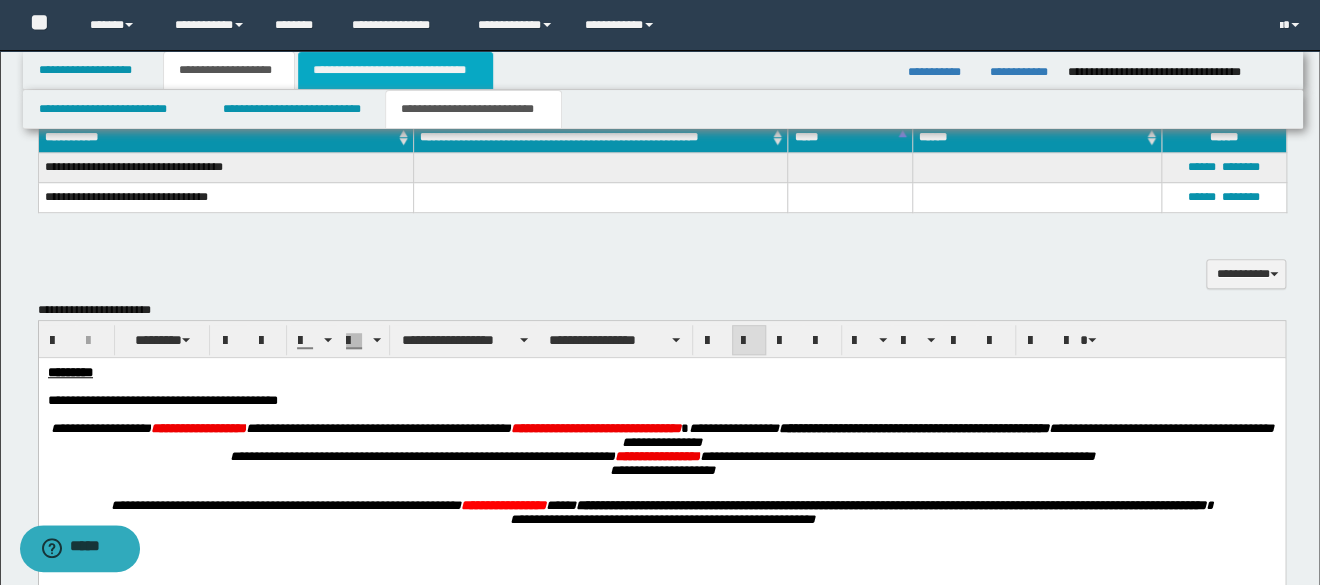click on "**********" at bounding box center [395, 70] 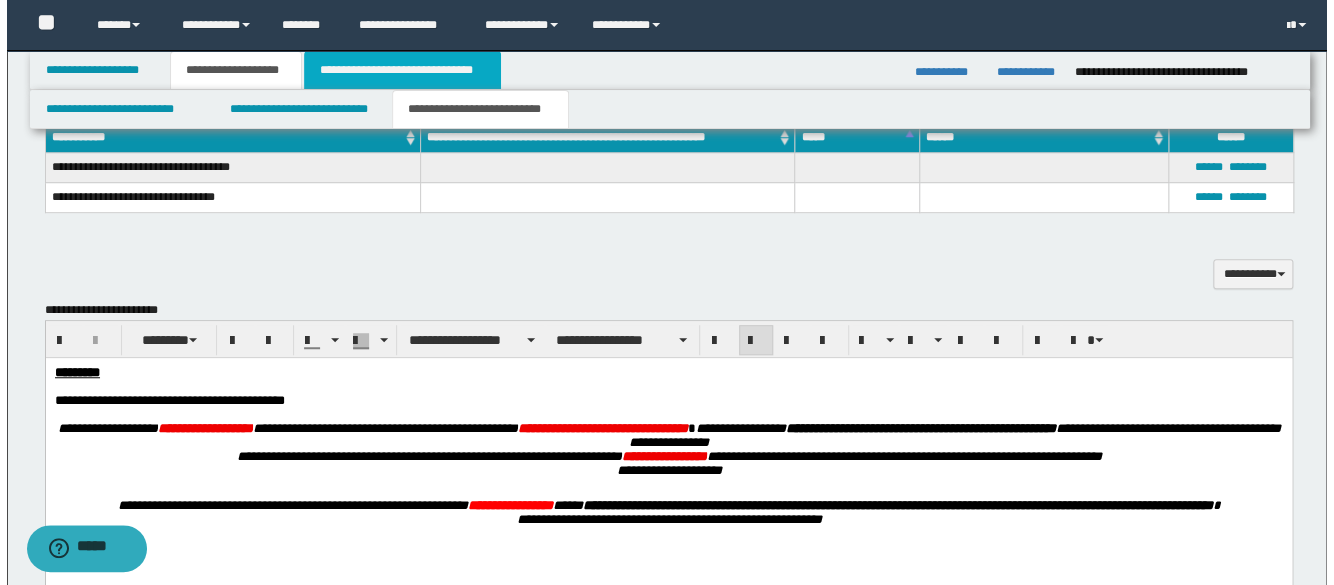 scroll, scrollTop: 0, scrollLeft: 0, axis: both 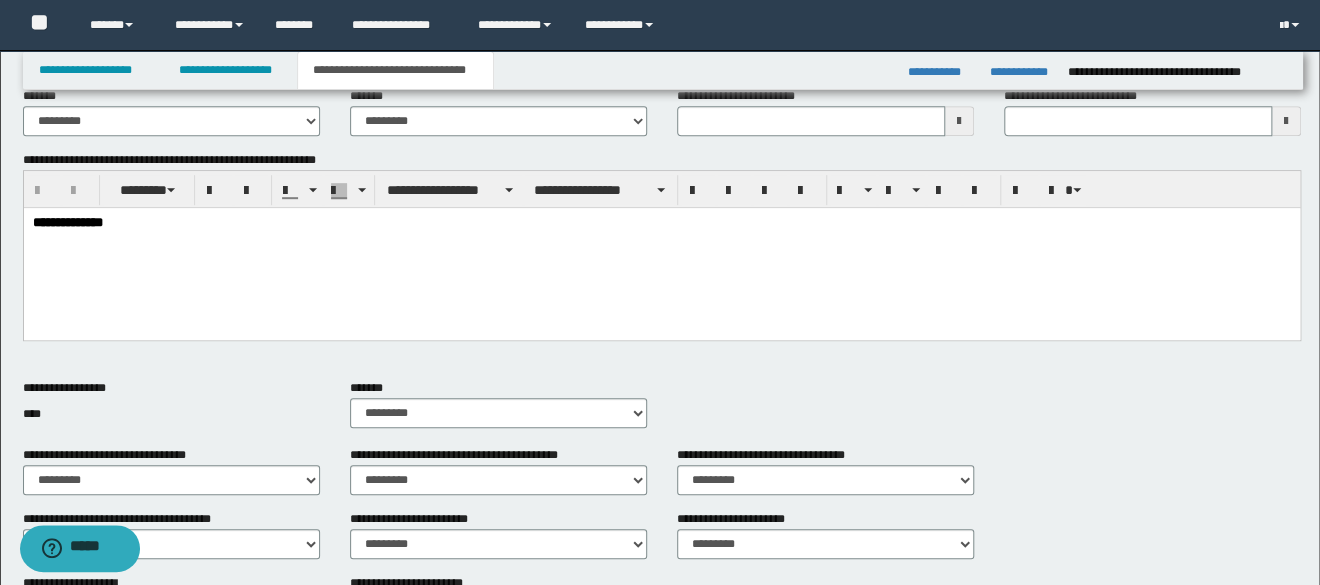 click on "**********" at bounding box center (661, 247) 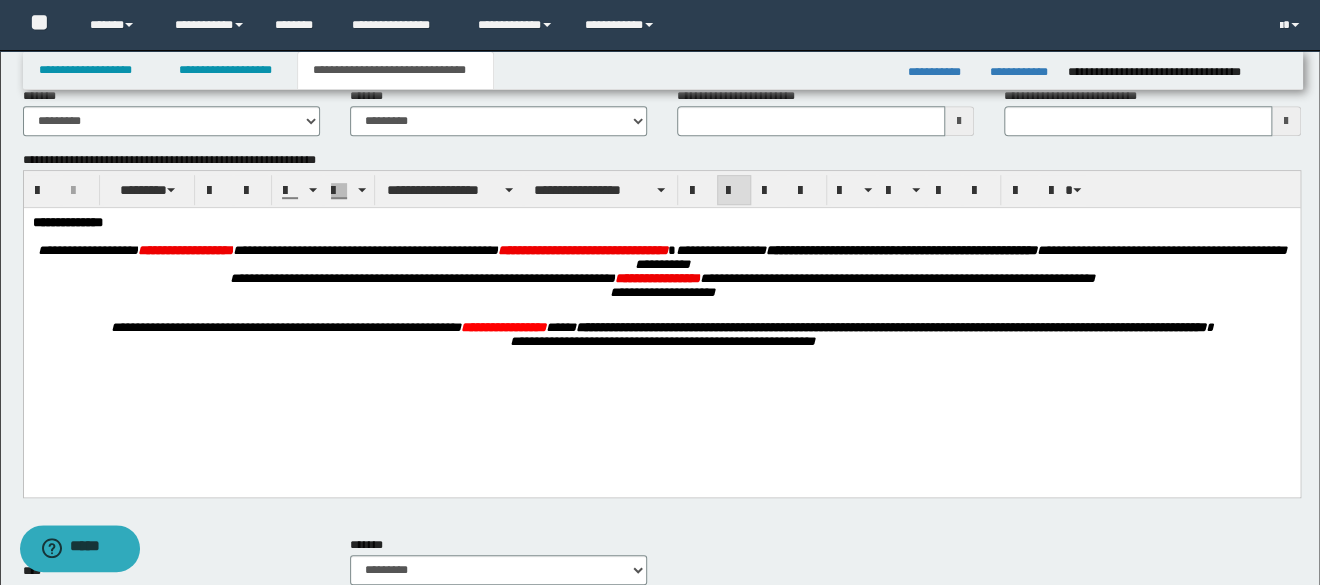 scroll, scrollTop: 0, scrollLeft: 0, axis: both 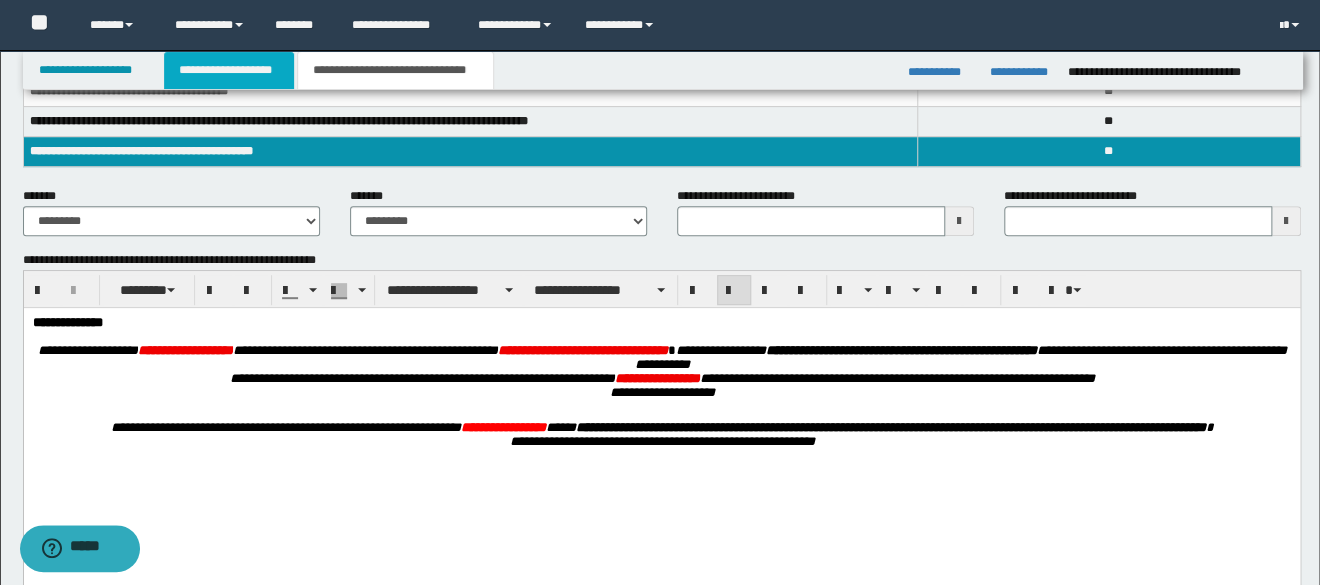 click on "**********" at bounding box center (229, 70) 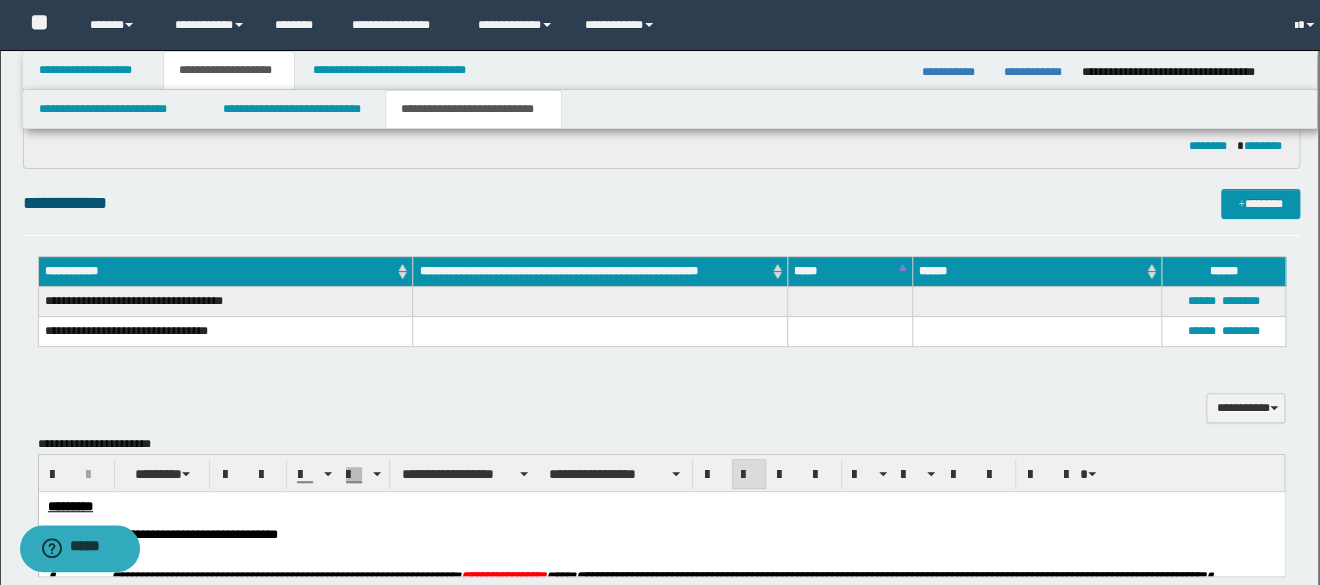 scroll, scrollTop: 330, scrollLeft: 0, axis: vertical 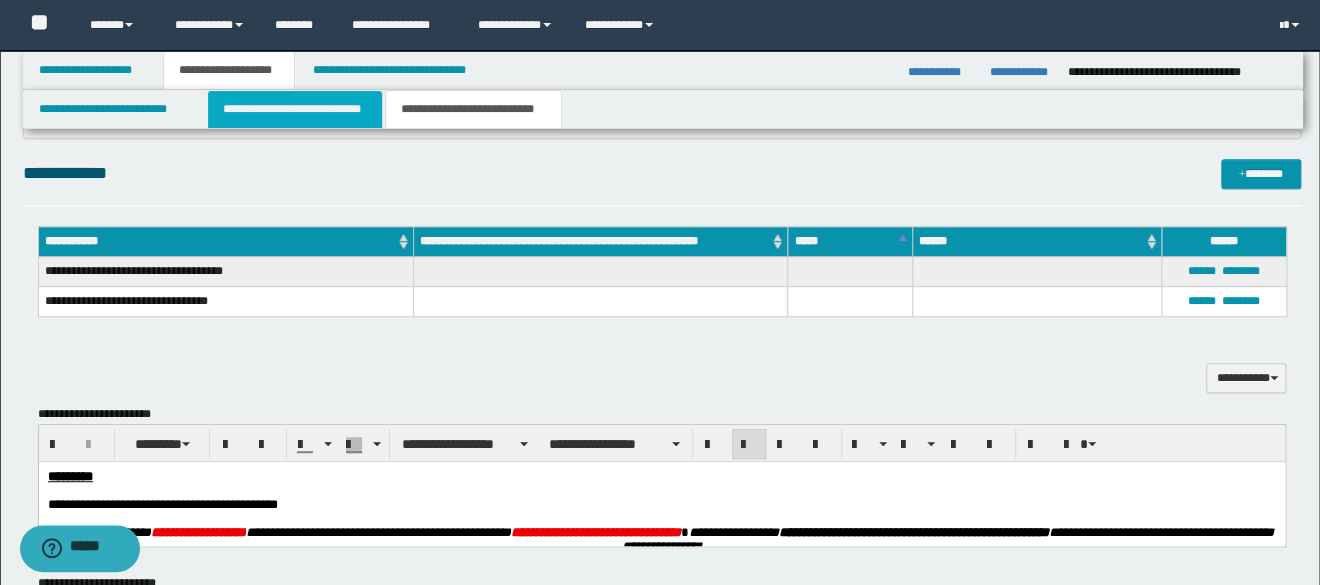 click on "**********" at bounding box center (295, 109) 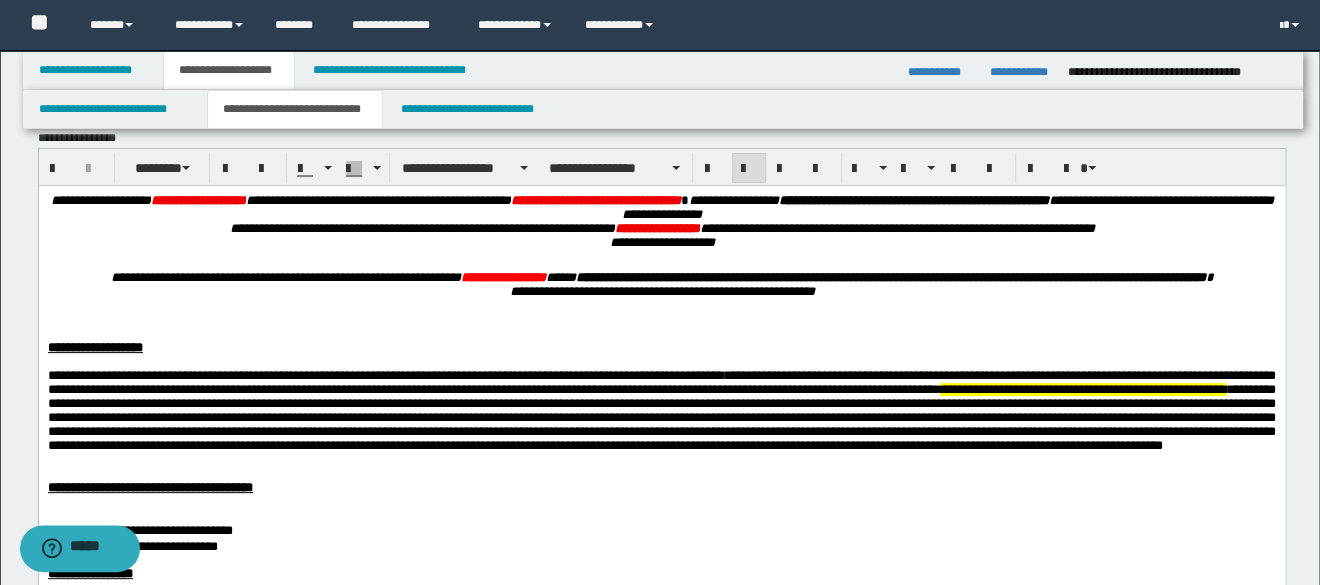 scroll, scrollTop: 130, scrollLeft: 0, axis: vertical 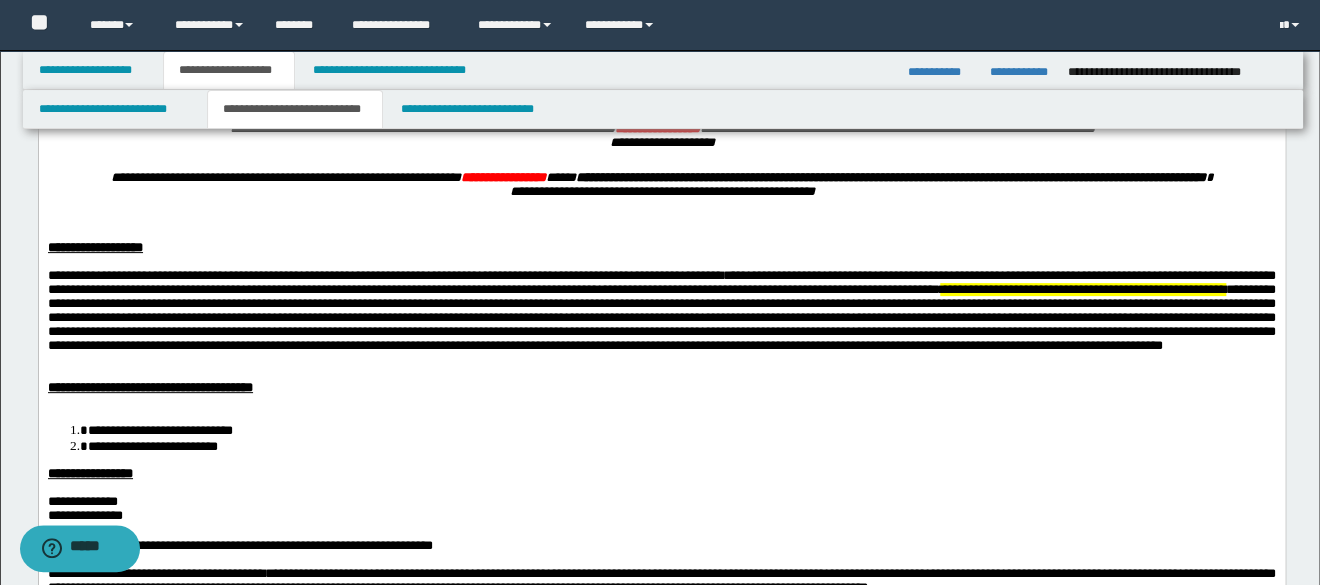 click at bounding box center (661, 373) 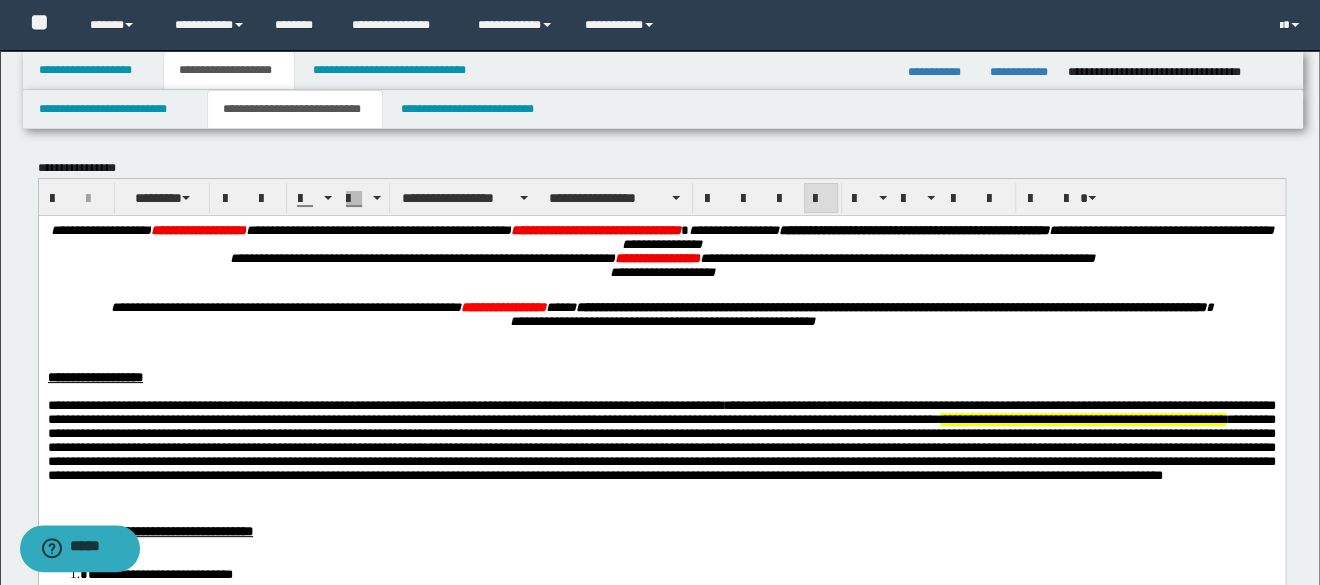 scroll, scrollTop: 200, scrollLeft: 0, axis: vertical 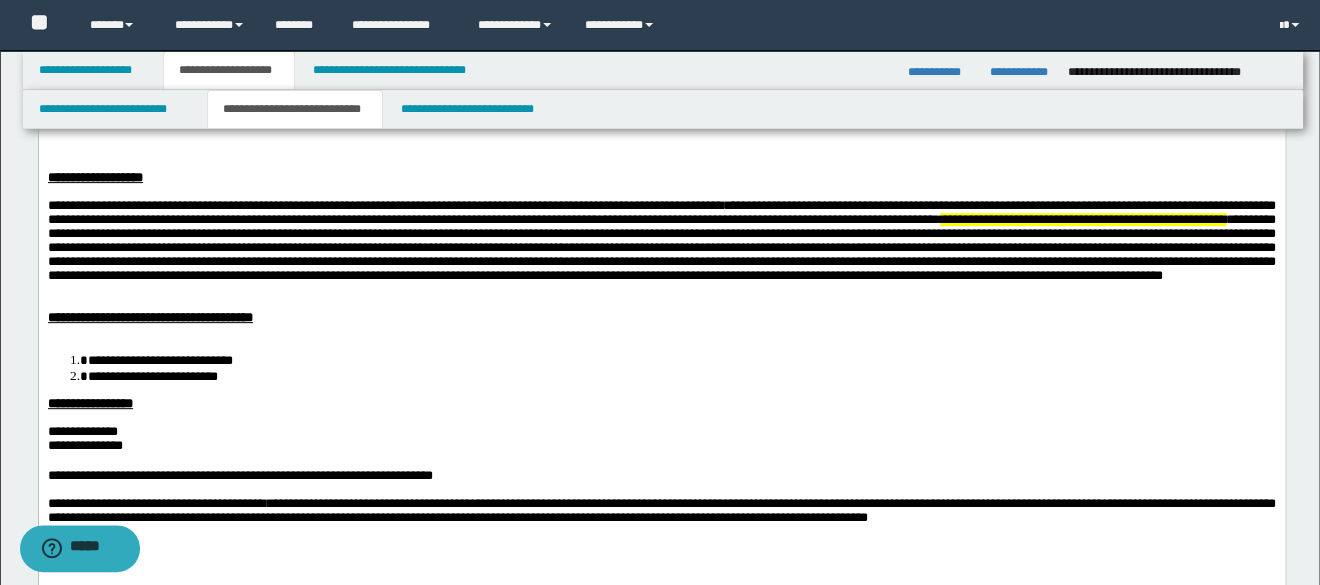 click at bounding box center (661, 149) 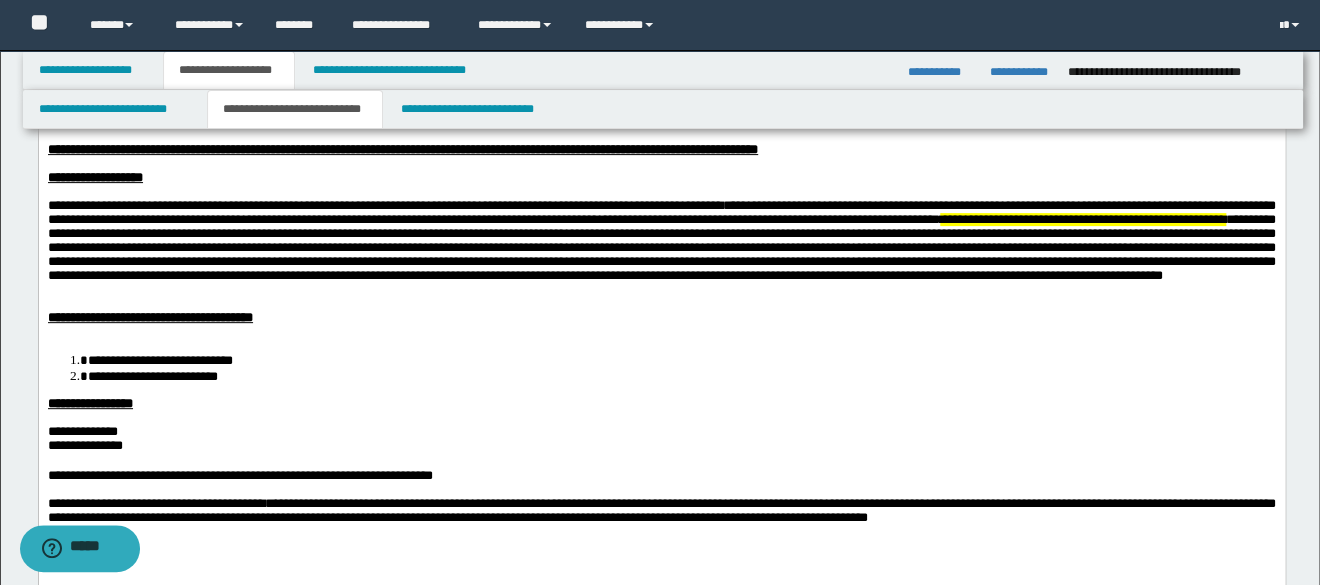 click on "**********" at bounding box center (402, 148) 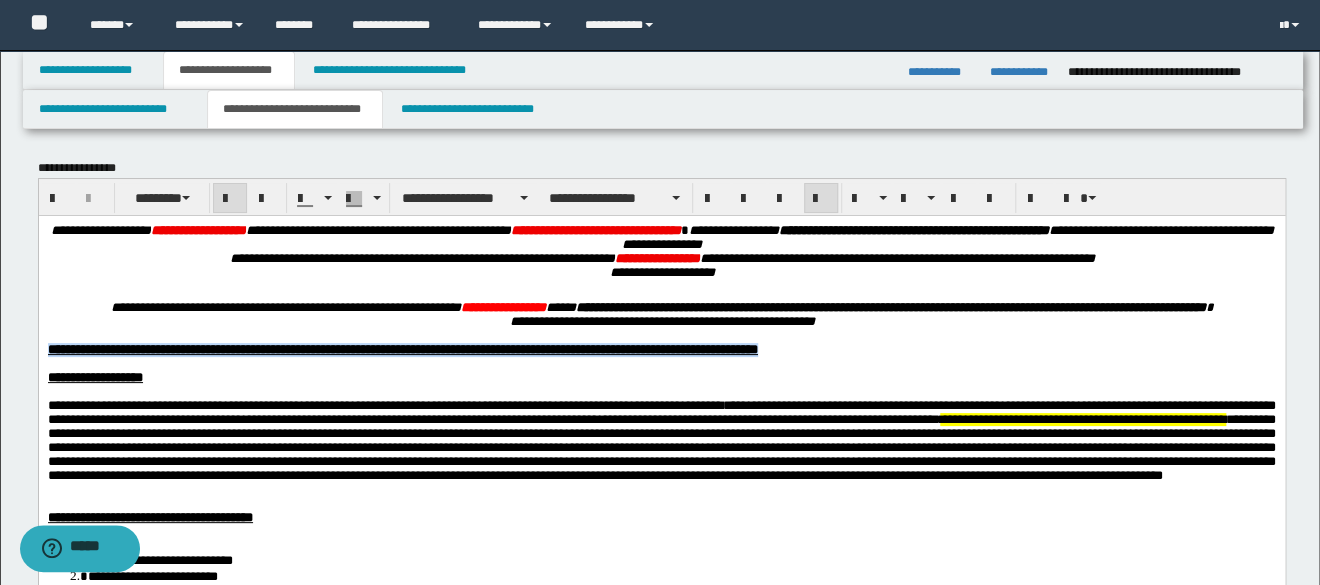 drag, startPoint x: 975, startPoint y: 375, endPoint x: 44, endPoint y: 371, distance: 931.0086 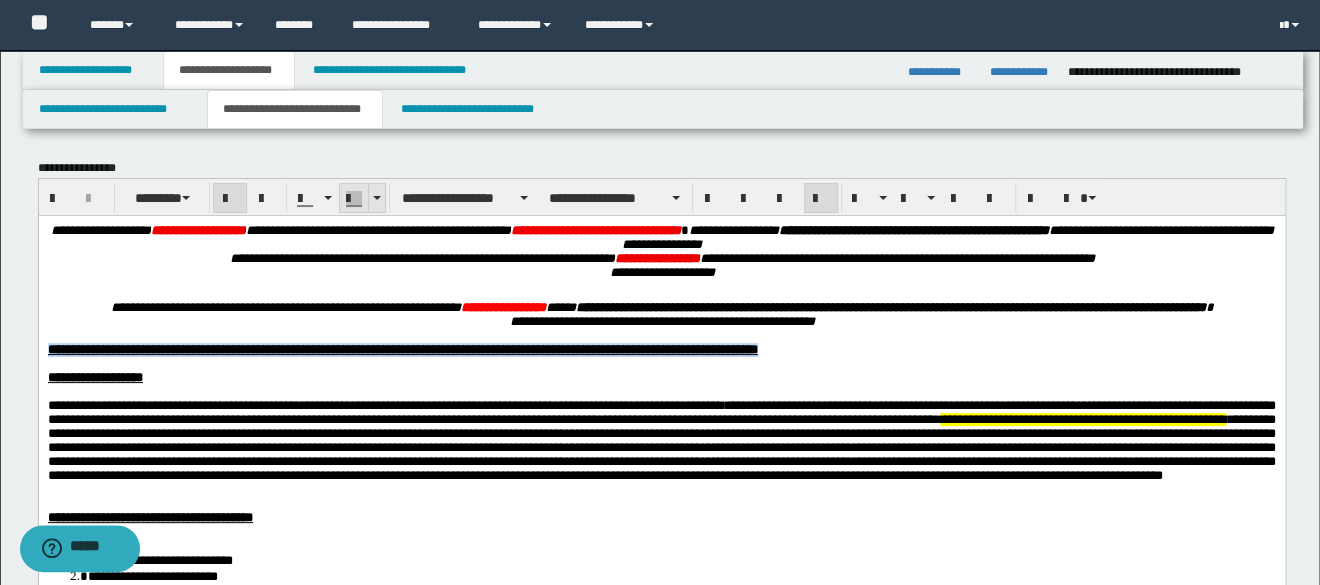 click at bounding box center (376, 198) 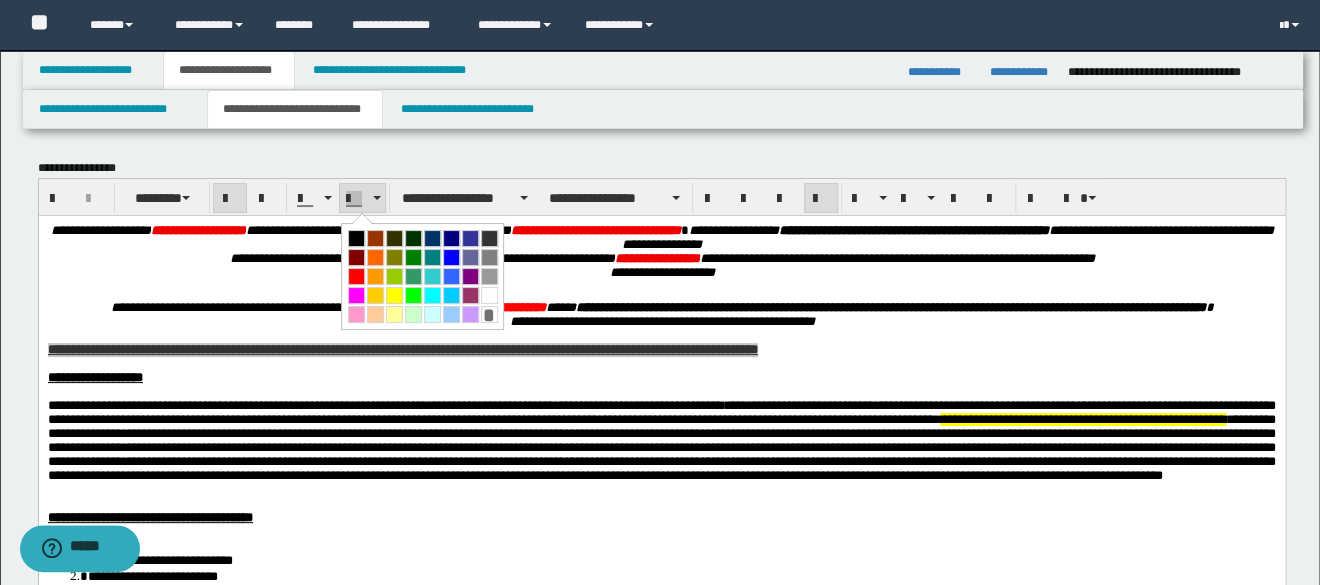 click at bounding box center (394, 295) 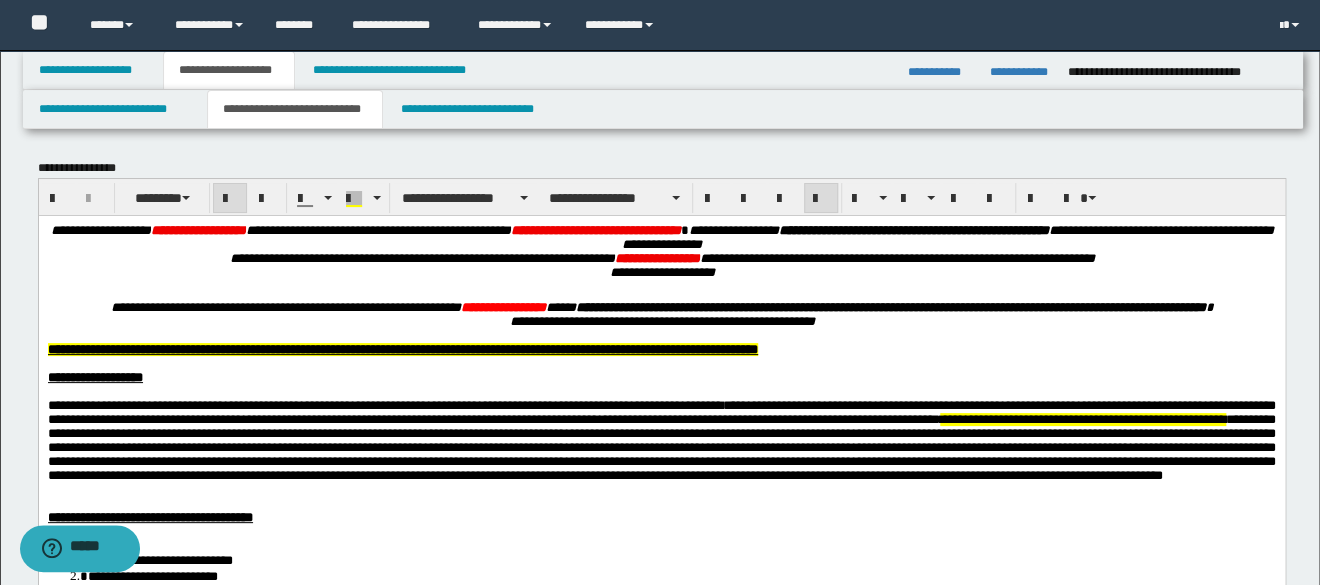 click on "**********" at bounding box center [661, 377] 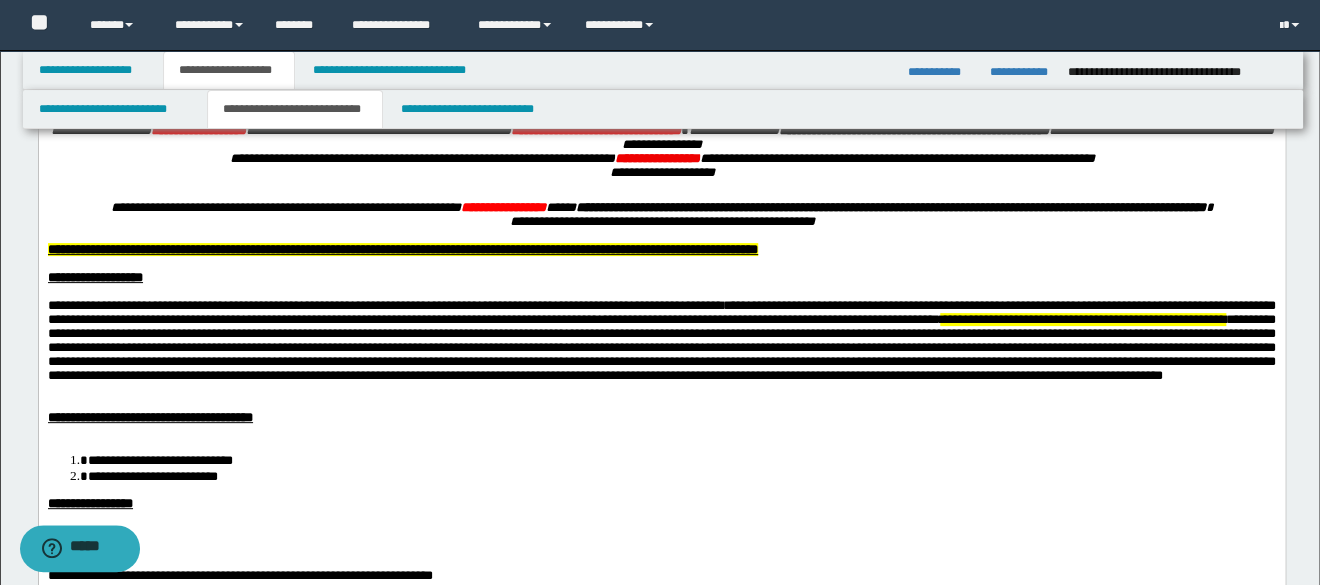 scroll, scrollTop: 0, scrollLeft: 0, axis: both 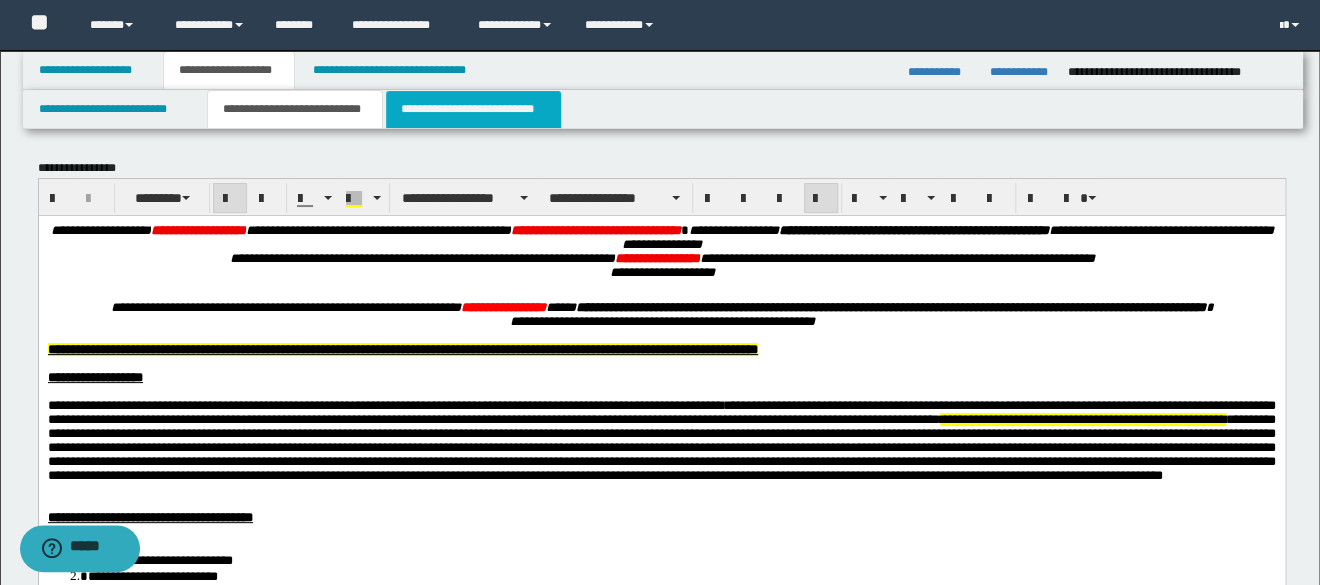 click on "**********" at bounding box center [474, 109] 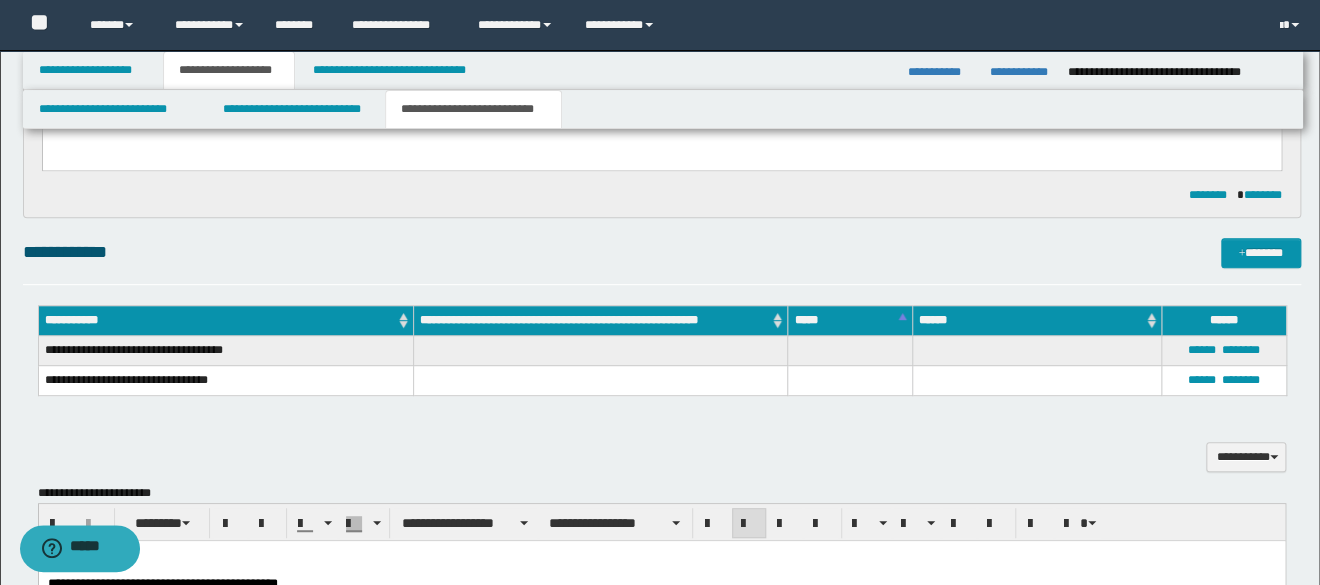 scroll, scrollTop: 551, scrollLeft: 0, axis: vertical 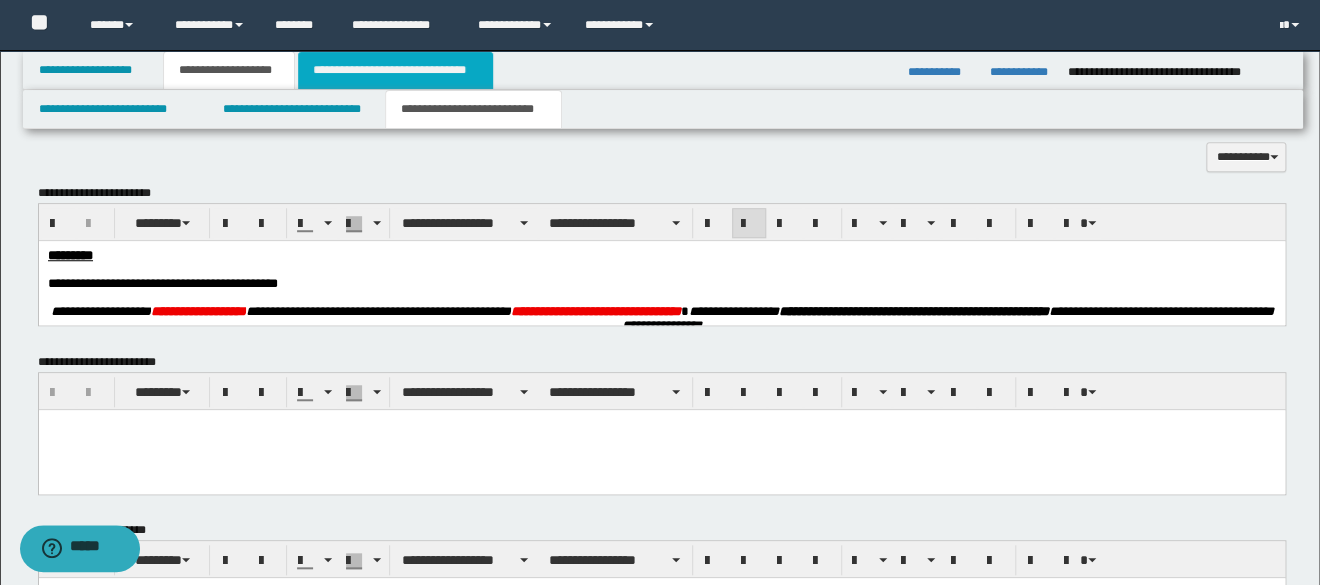 click on "**********" at bounding box center [395, 70] 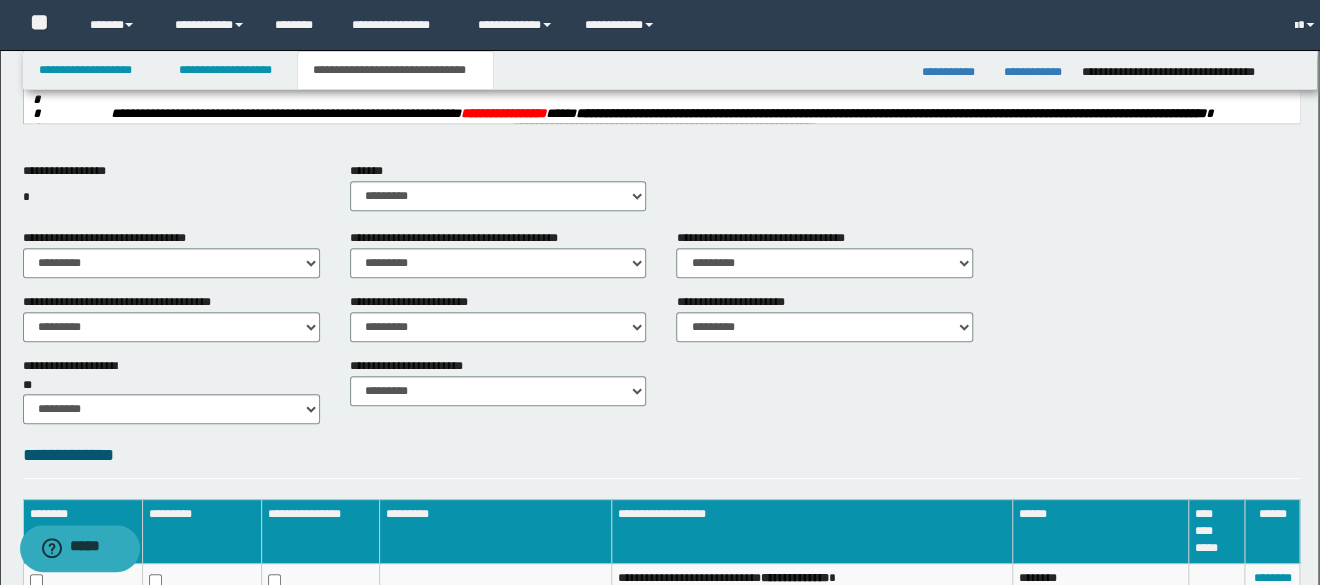 scroll, scrollTop: 521, scrollLeft: 0, axis: vertical 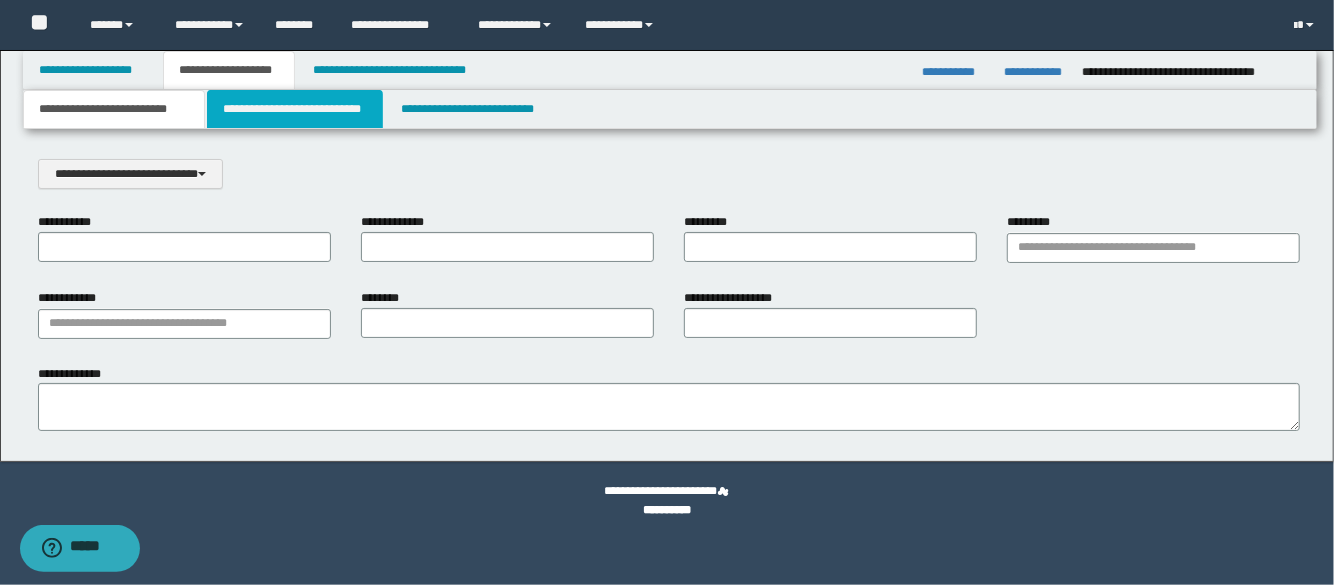 click on "**********" at bounding box center (295, 109) 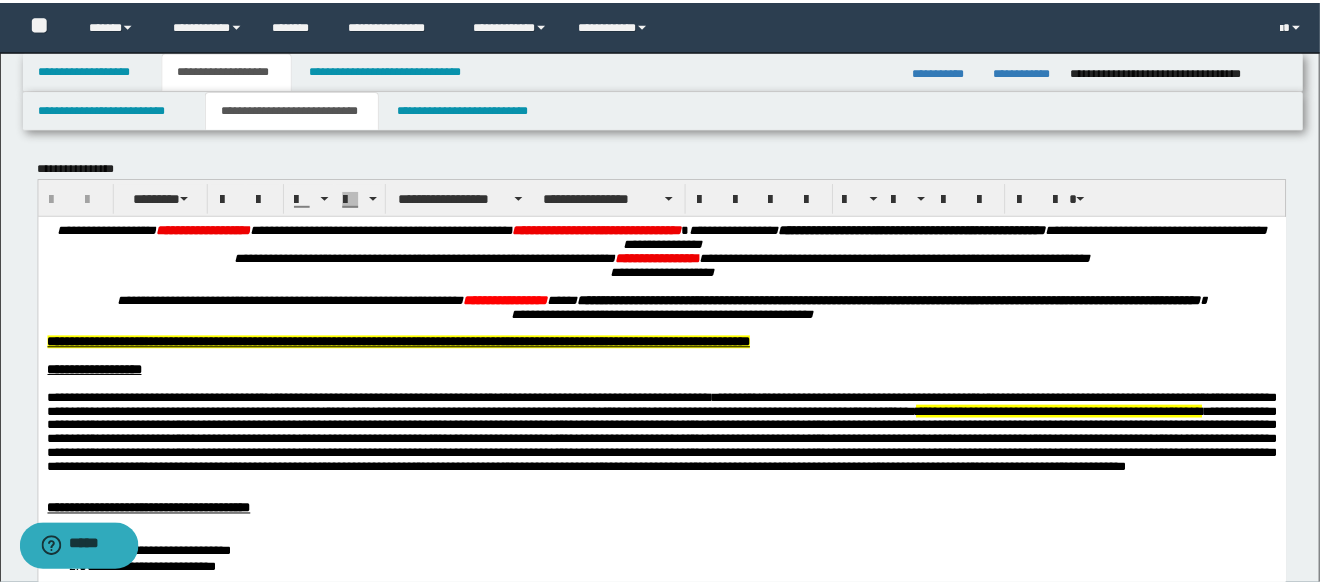 scroll, scrollTop: 0, scrollLeft: 0, axis: both 